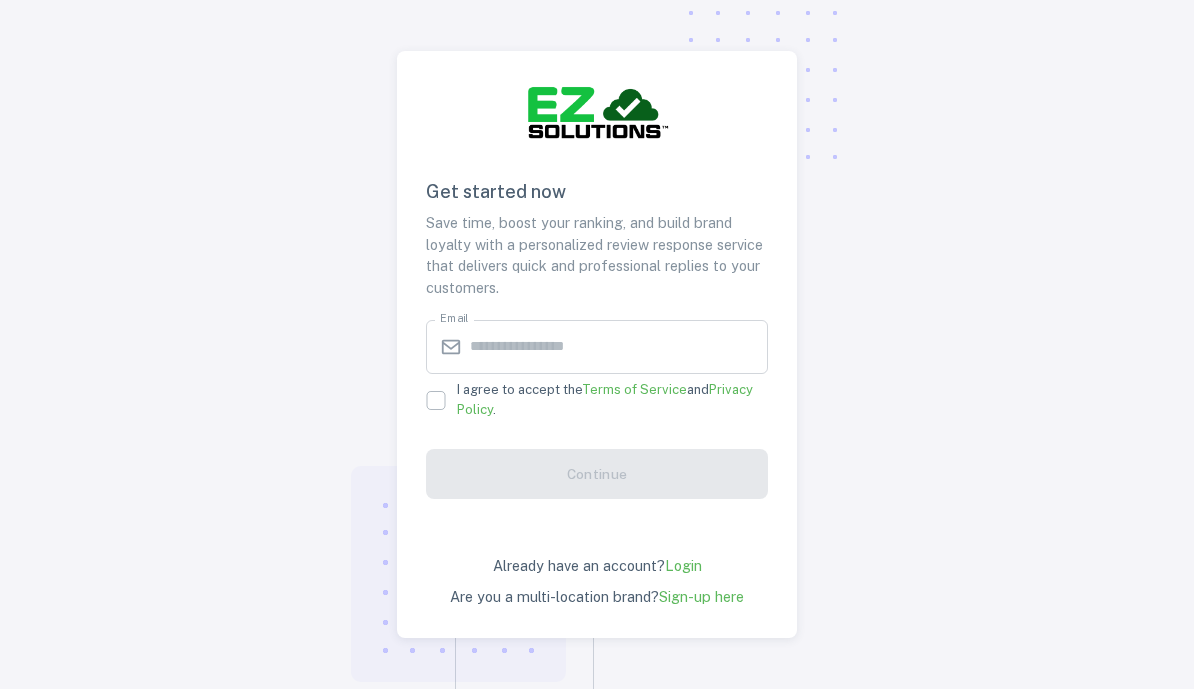 scroll, scrollTop: 0, scrollLeft: 0, axis: both 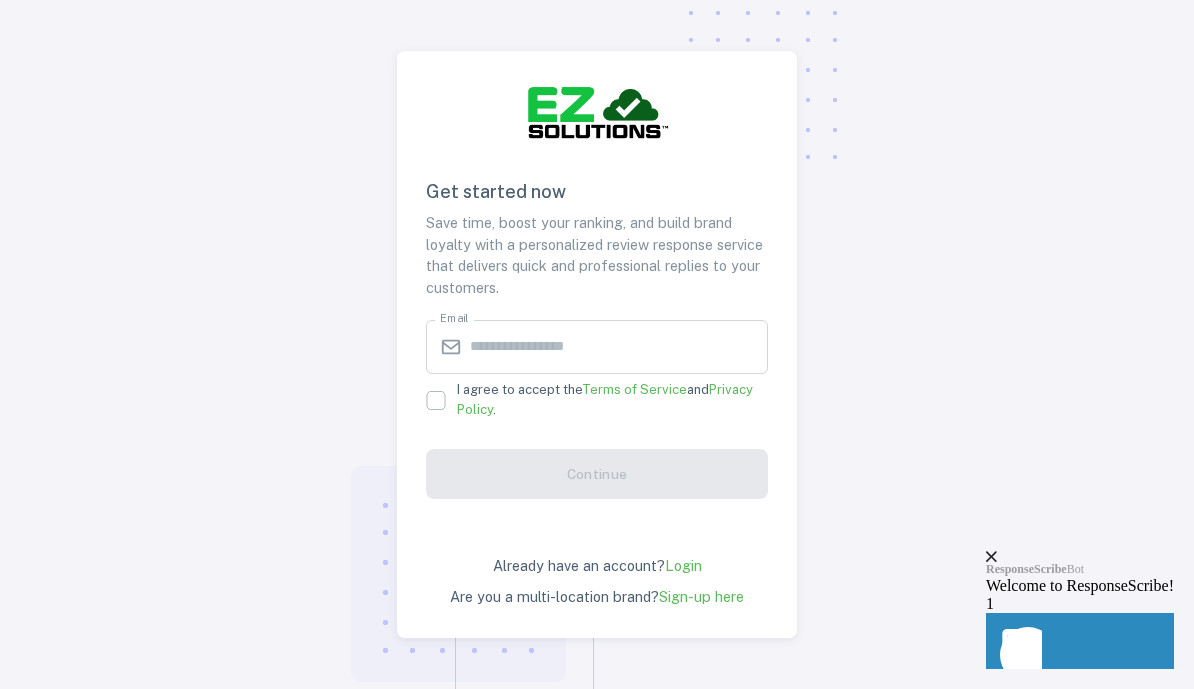 click on "Email" at bounding box center [619, 347] 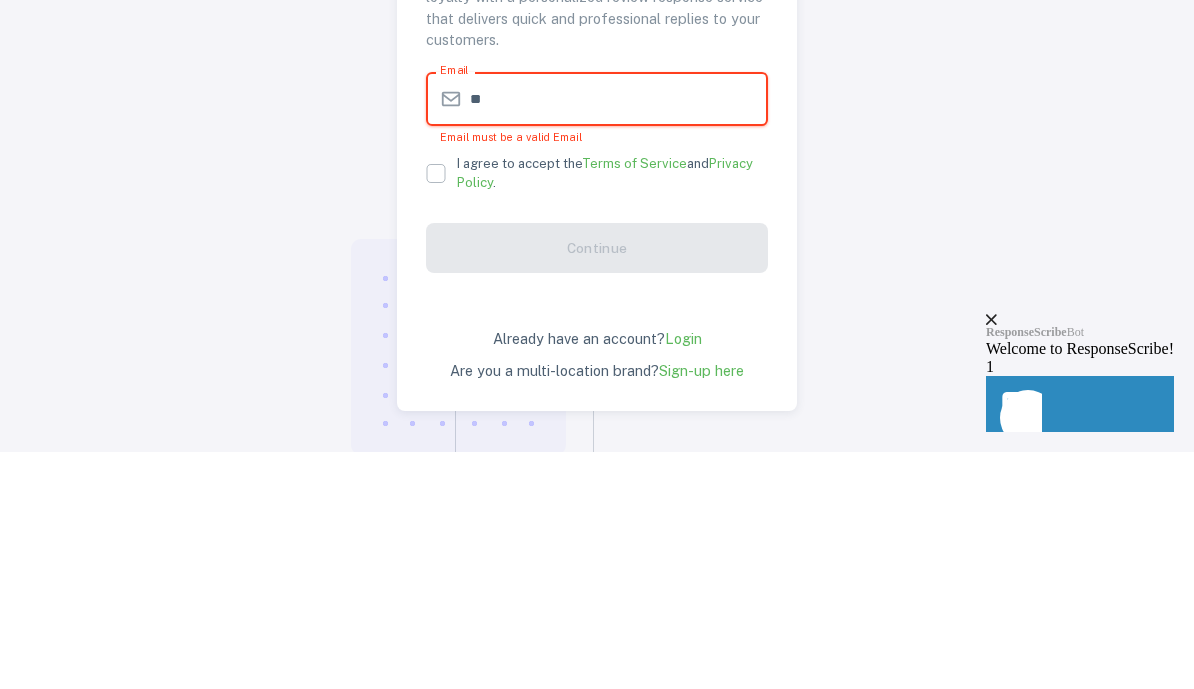 scroll, scrollTop: 113, scrollLeft: 0, axis: vertical 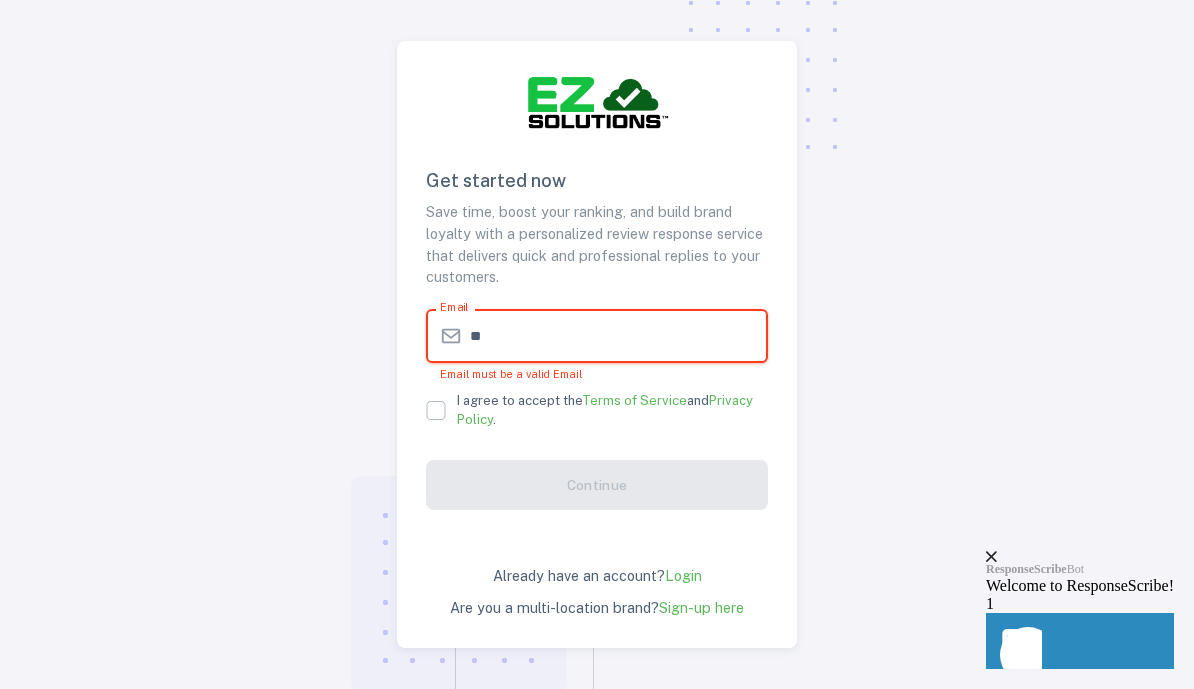type on "*" 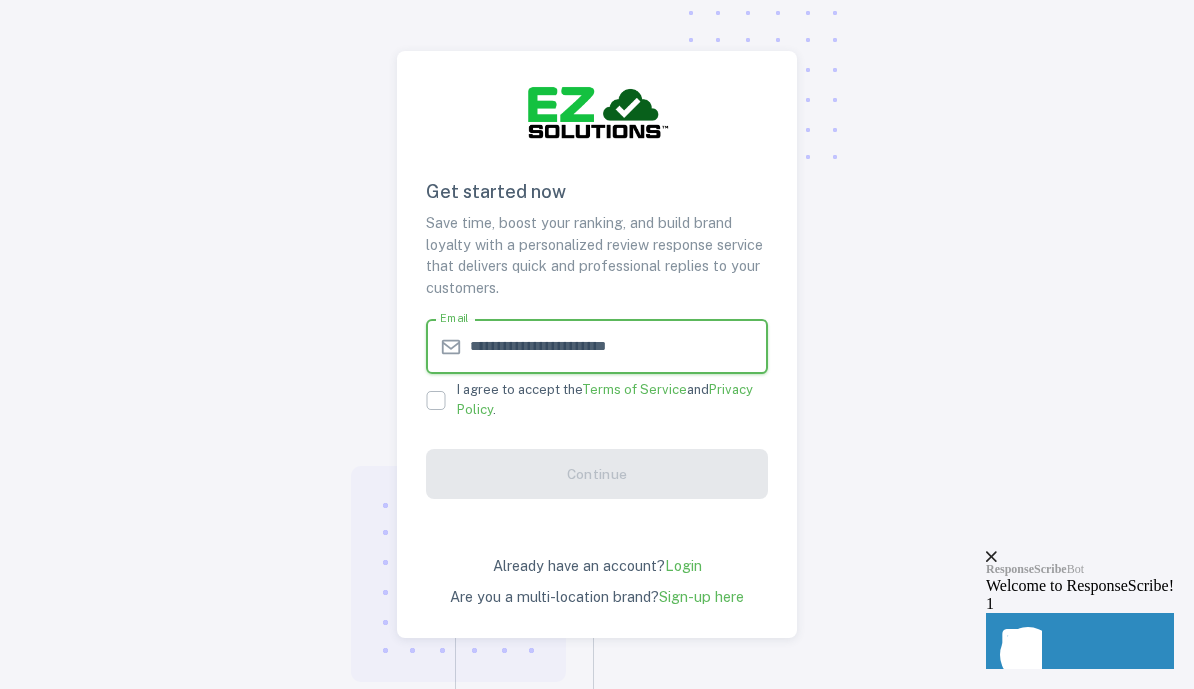 type on "**********" 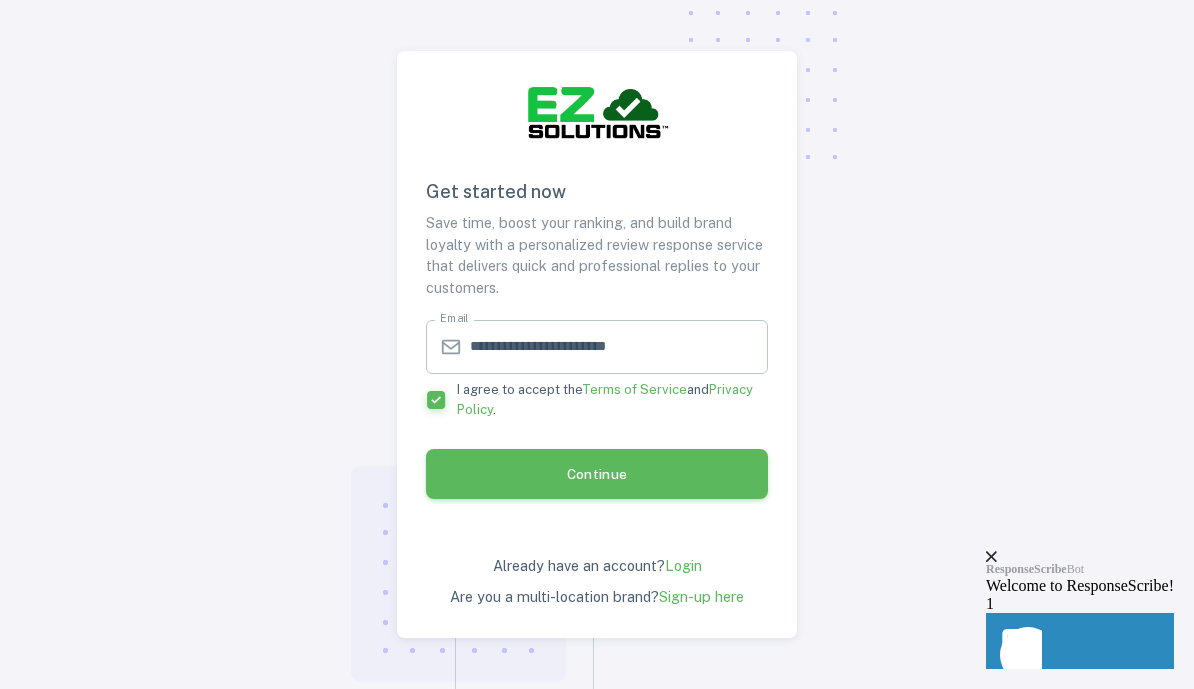 scroll, scrollTop: 25, scrollLeft: 0, axis: vertical 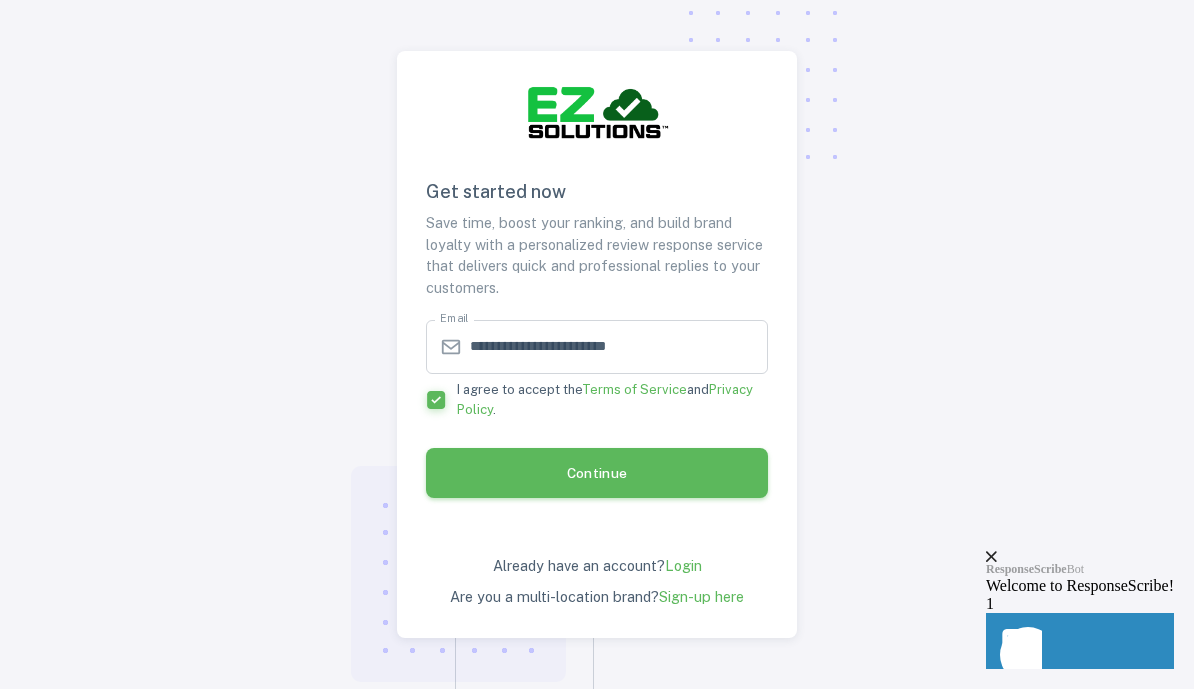 click on "Continue" at bounding box center (597, 473) 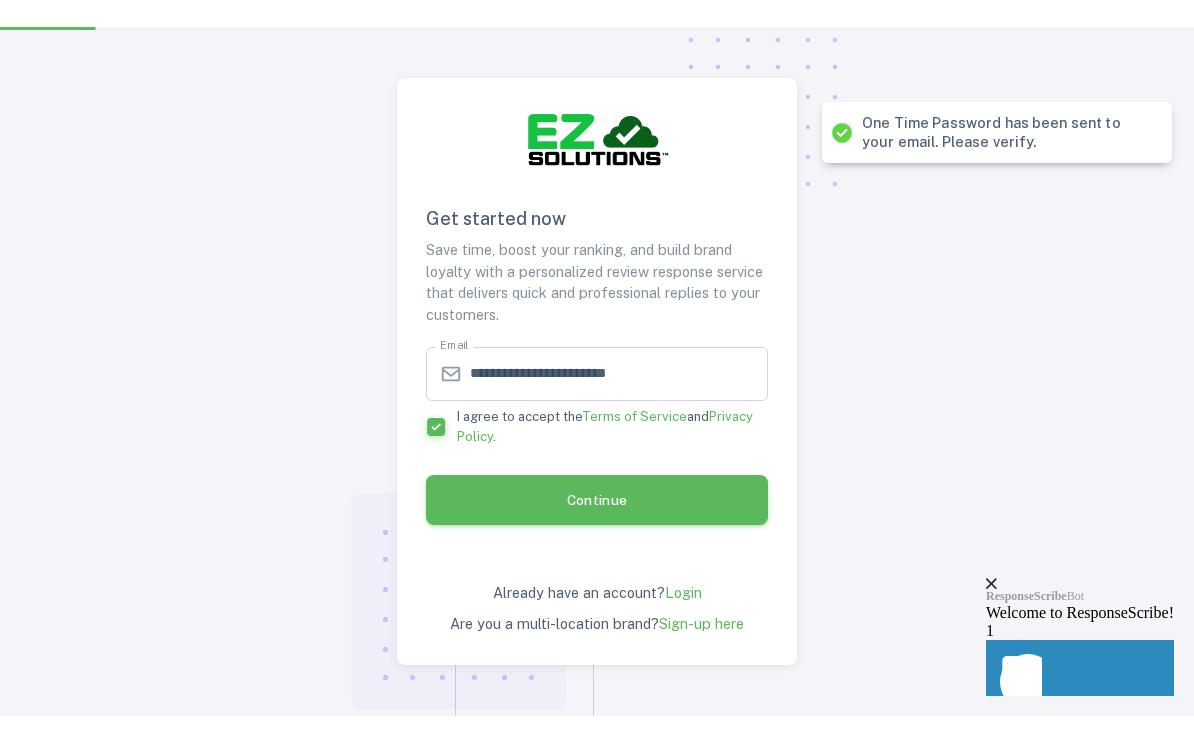 scroll, scrollTop: 0, scrollLeft: 0, axis: both 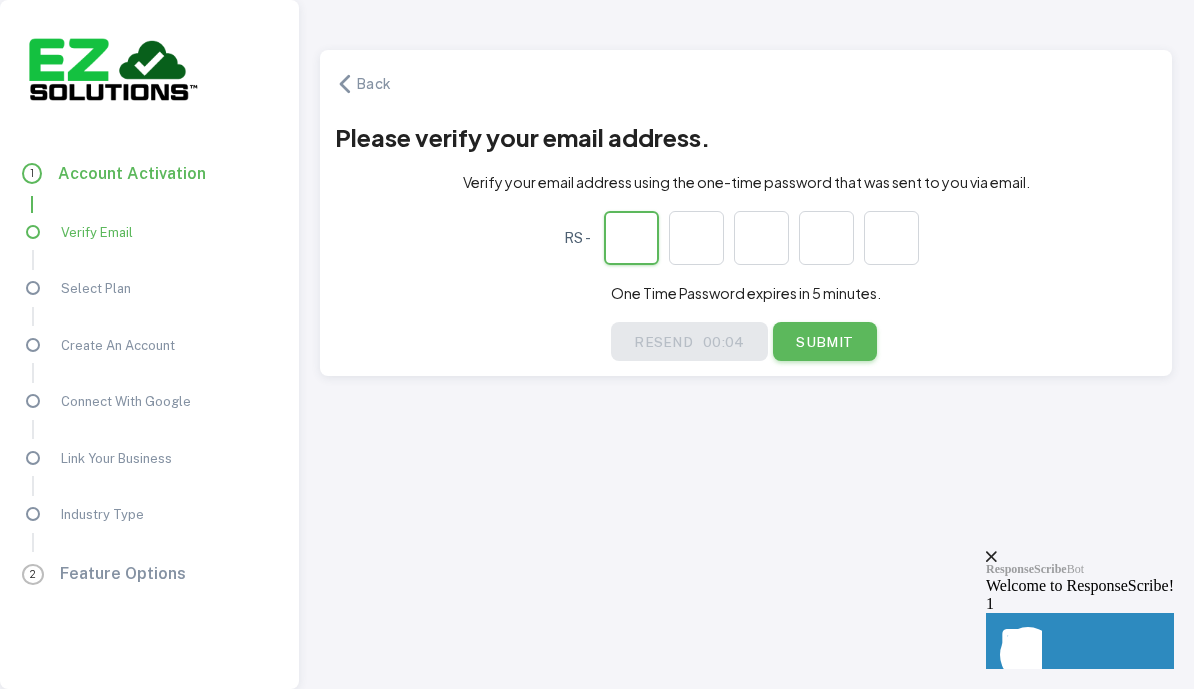 type on "*" 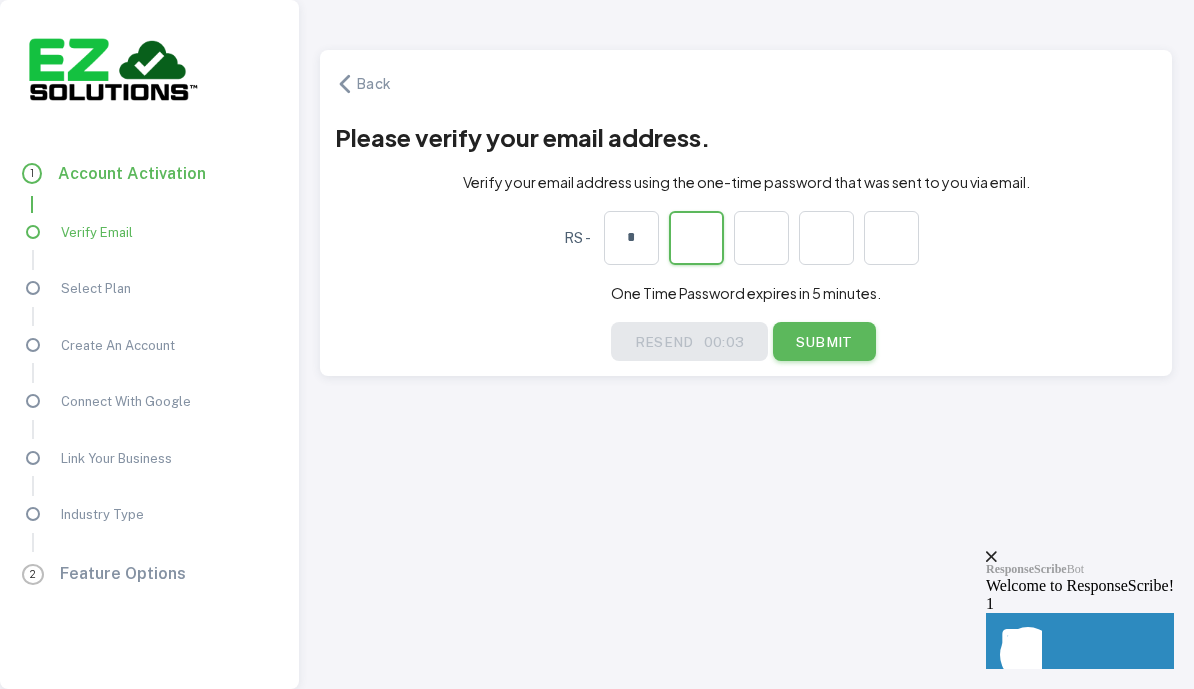 type on "*" 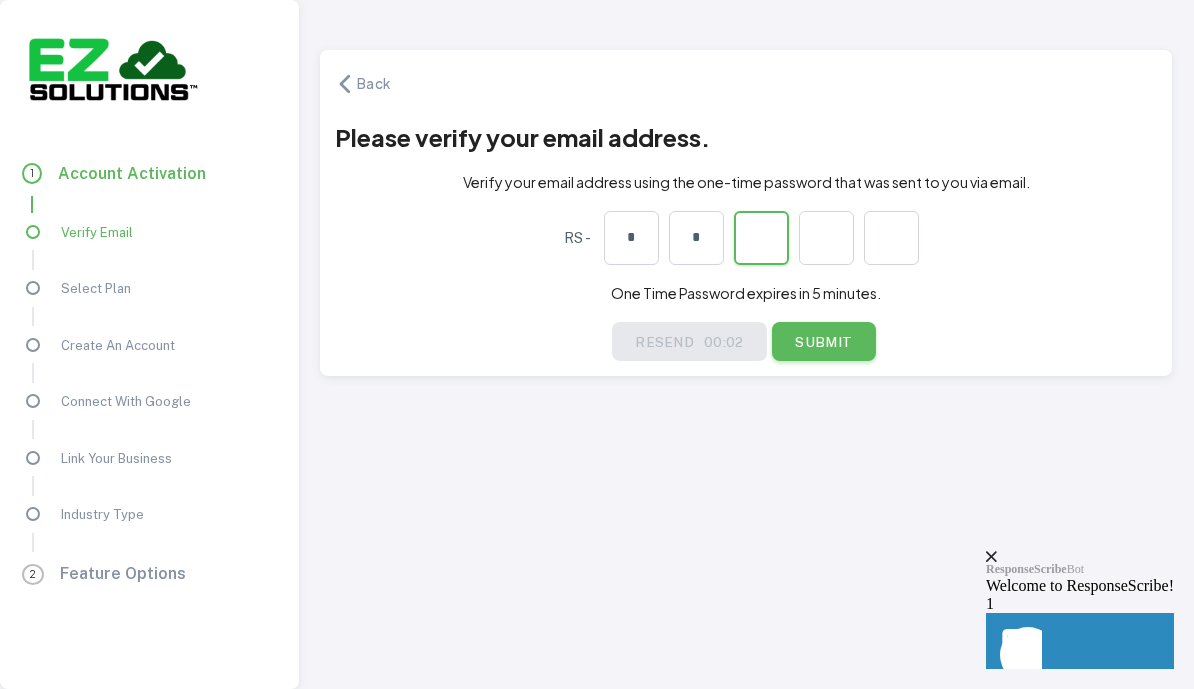 type on "*" 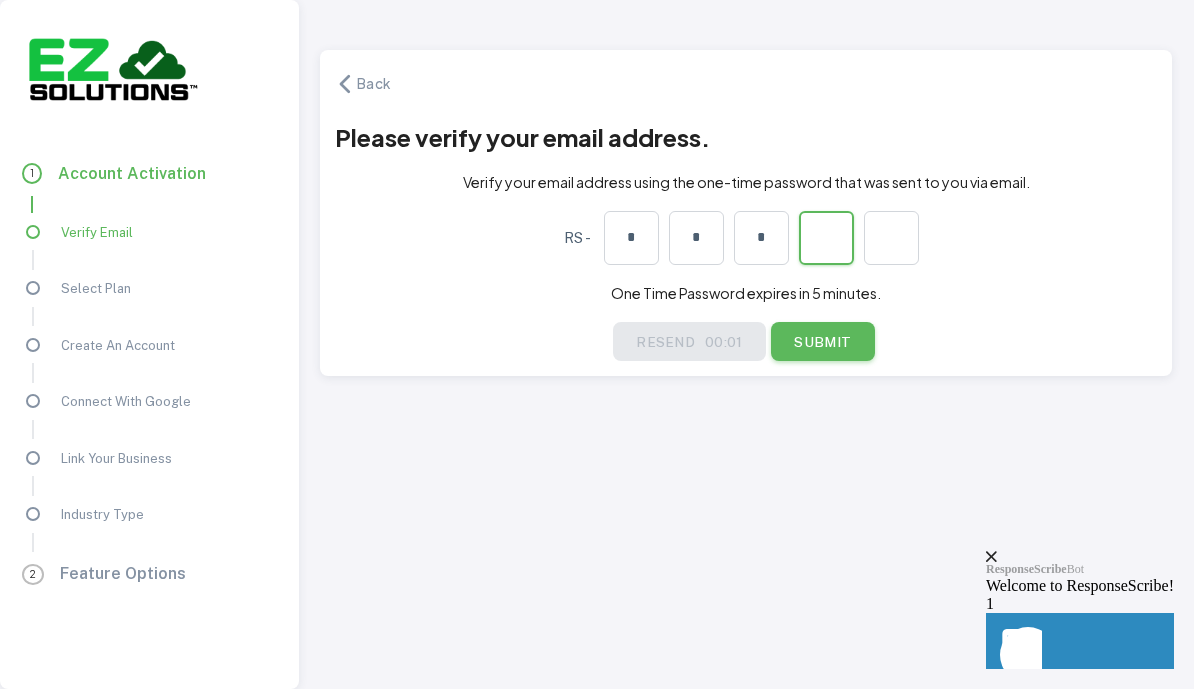 type on "*" 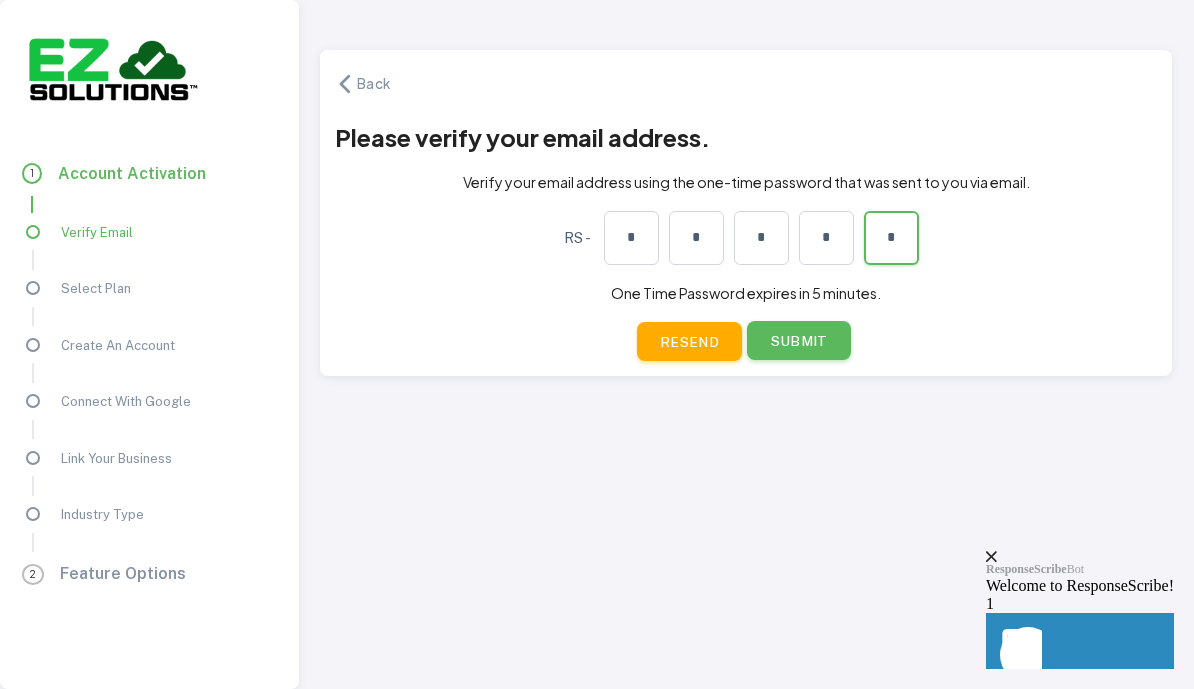 type on "*" 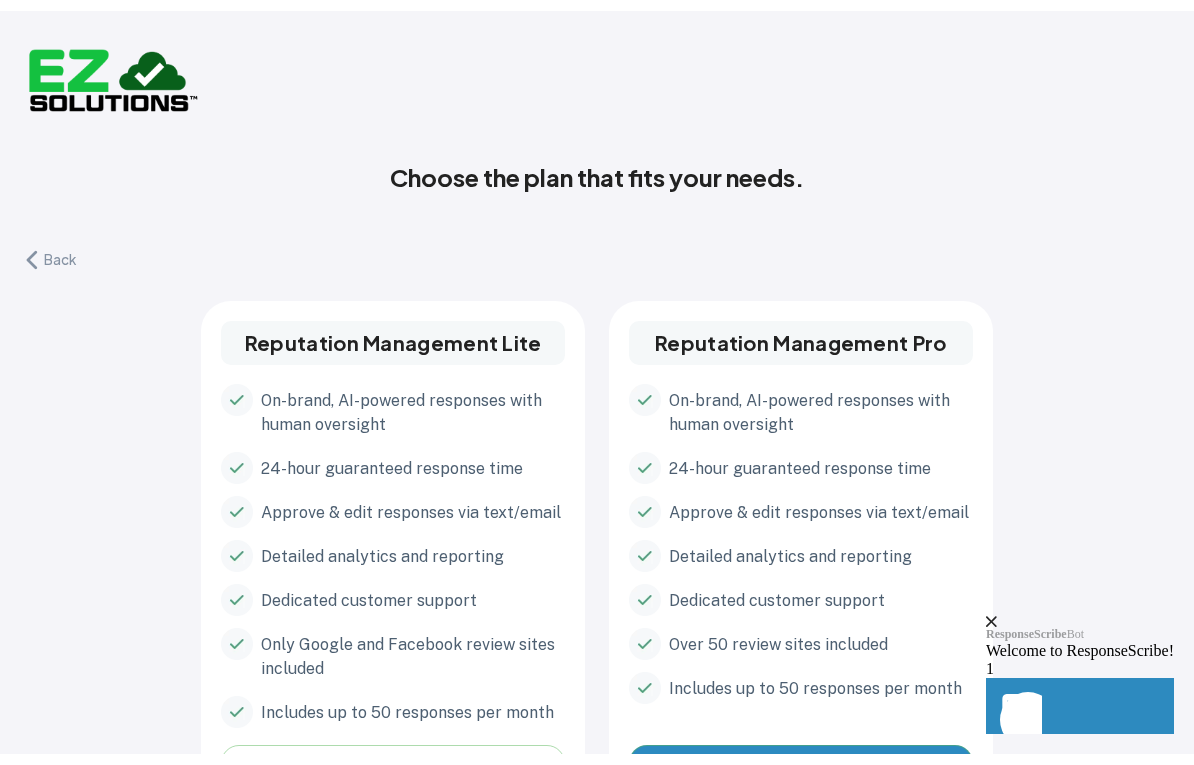 scroll, scrollTop: 83, scrollLeft: 0, axis: vertical 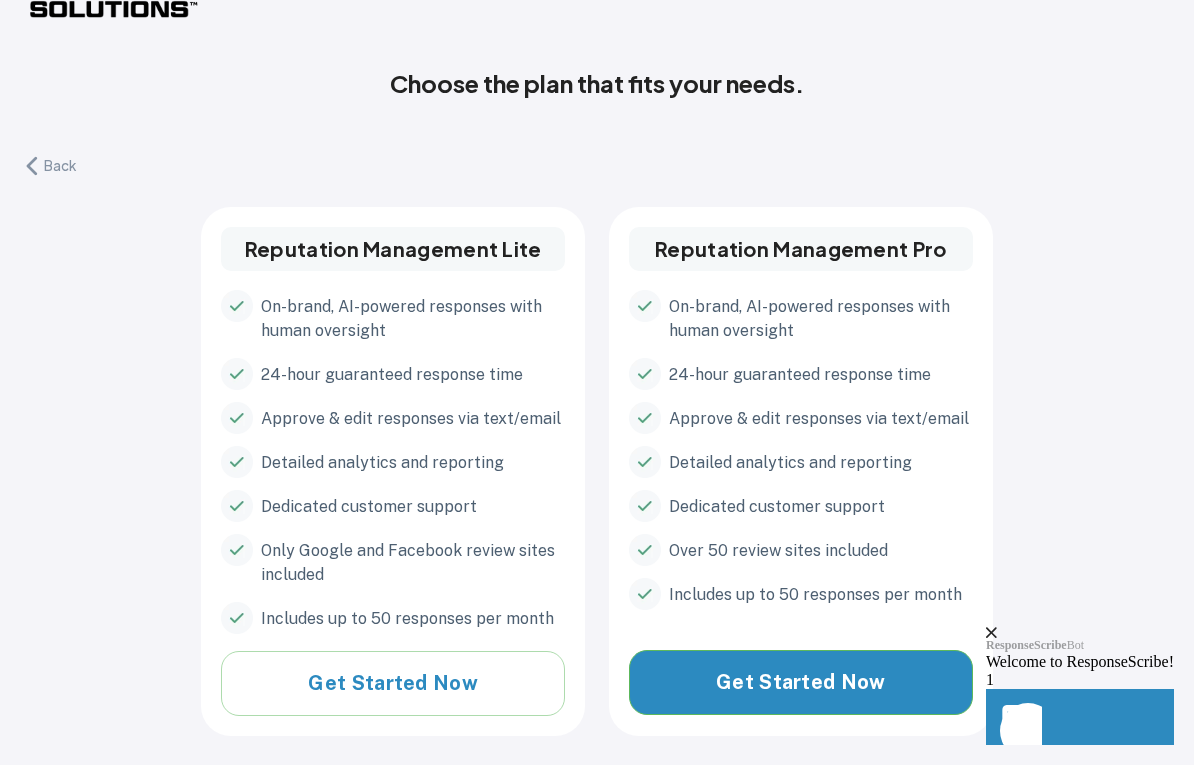click on "Get Started Now" at bounding box center [801, 682] 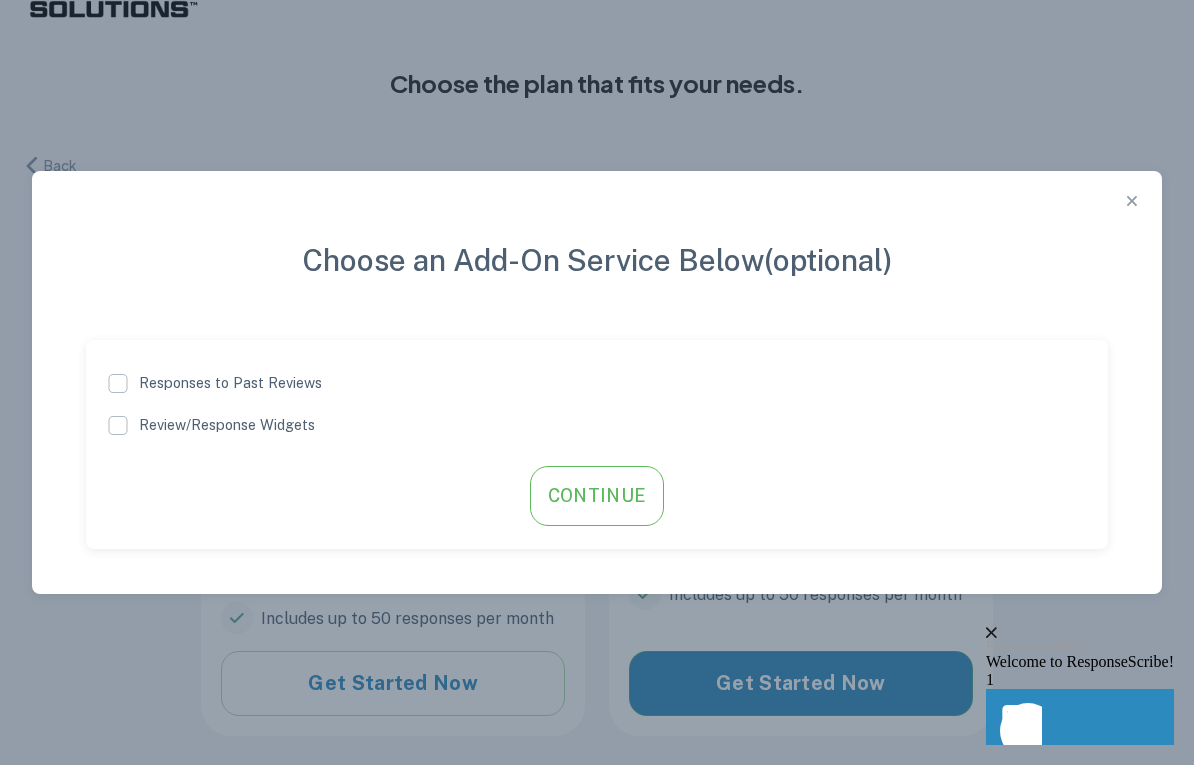 click on "Continue" at bounding box center [597, 496] 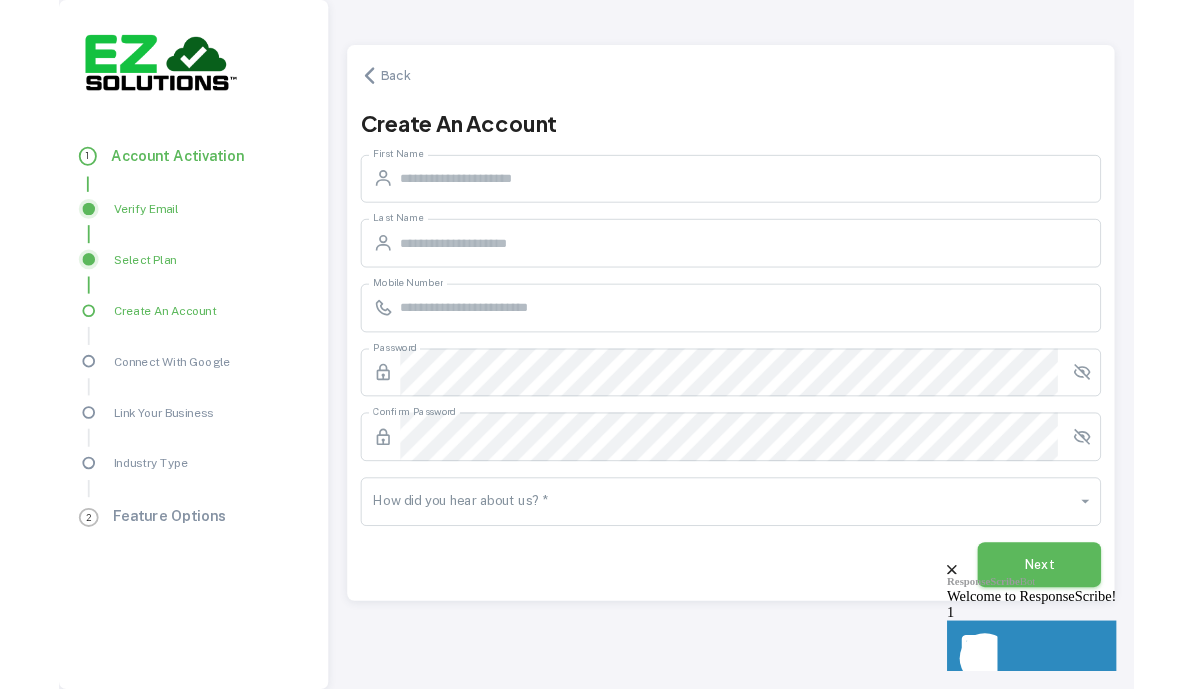 scroll, scrollTop: 0, scrollLeft: 0, axis: both 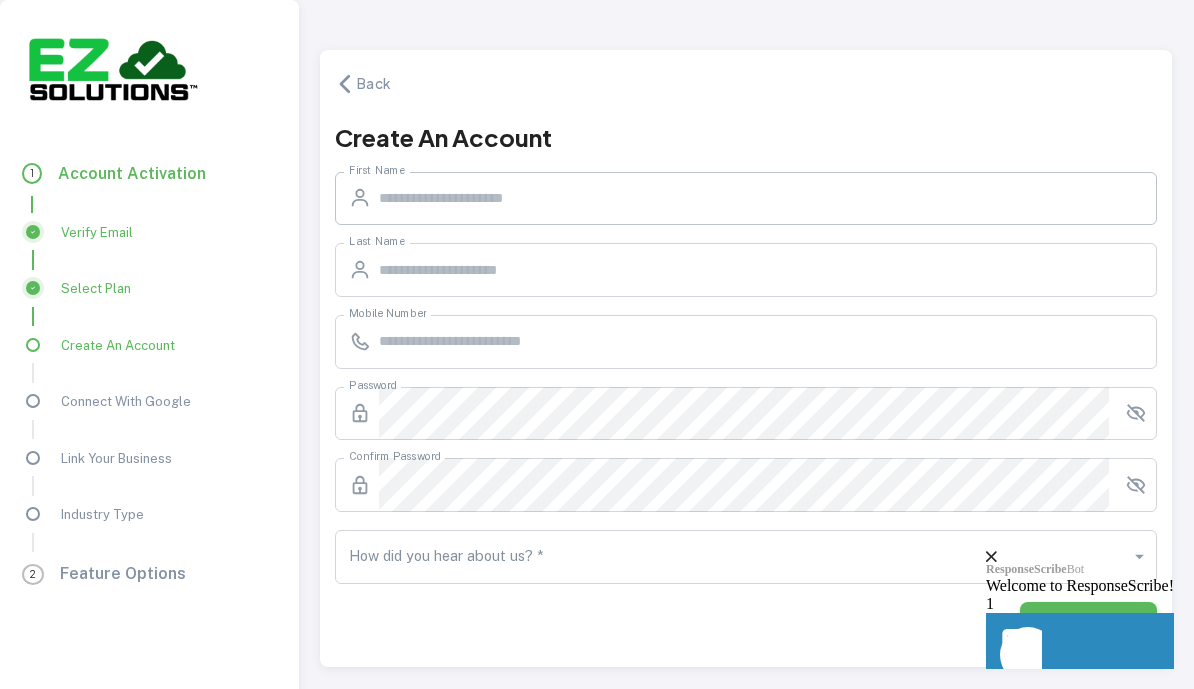 click on "First Name" at bounding box center (768, 199) 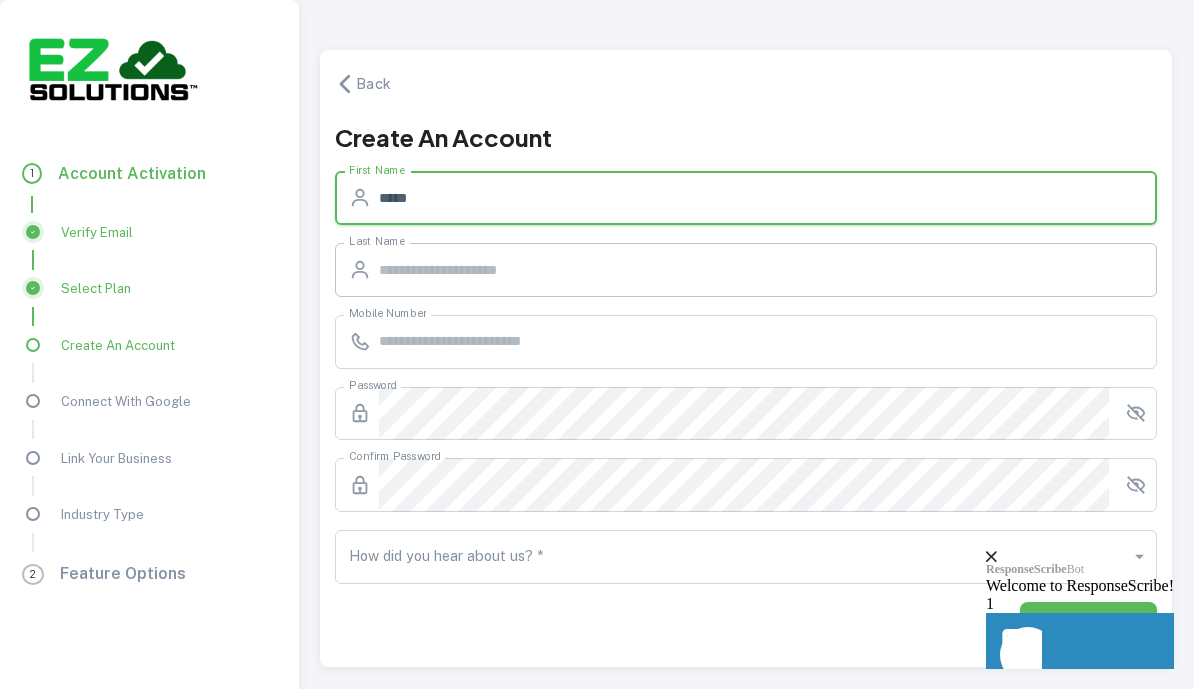 type on "*****" 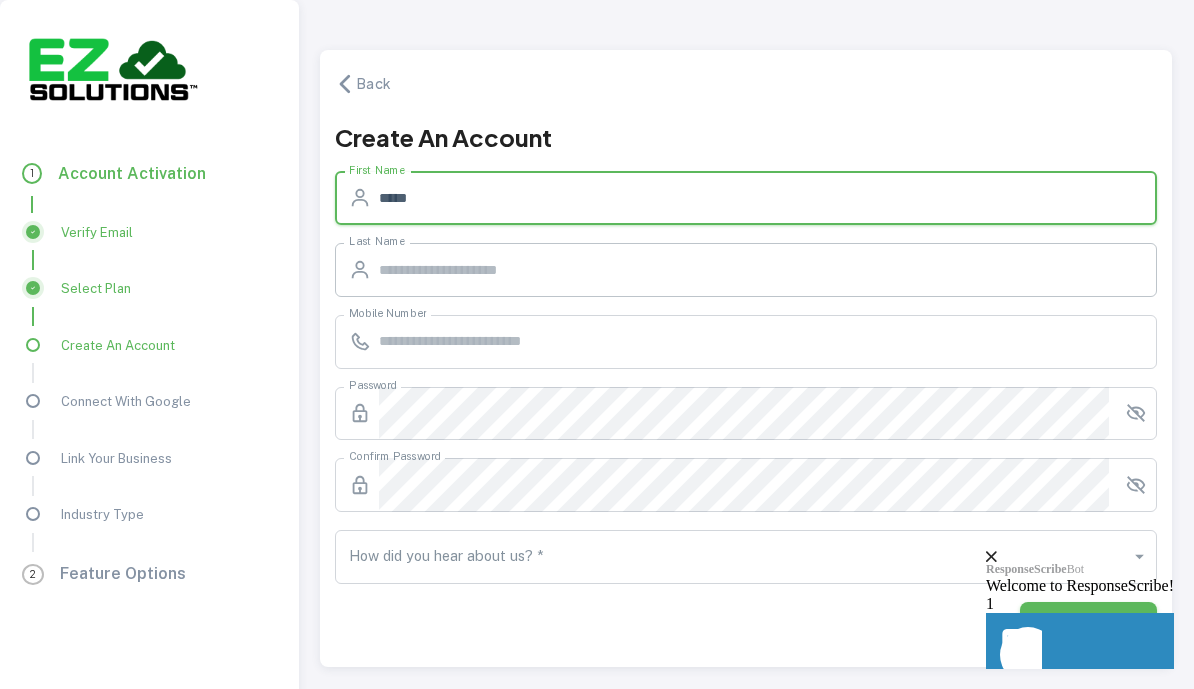click on "Last Name" at bounding box center [768, 270] 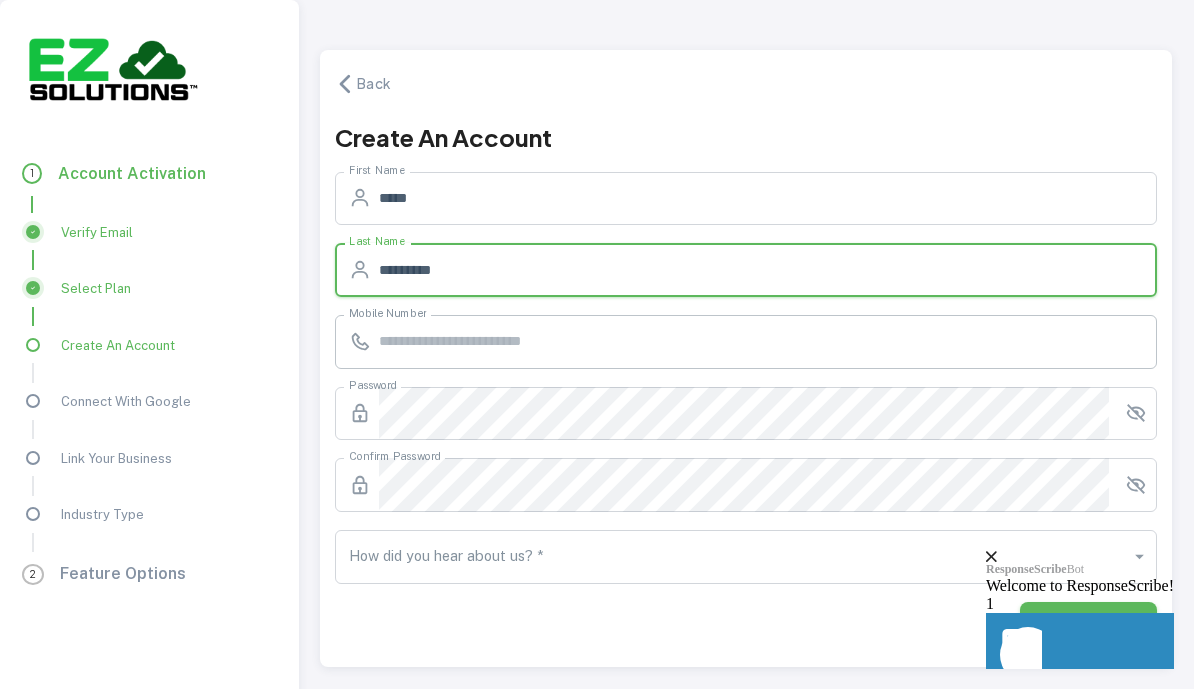 type on "*********" 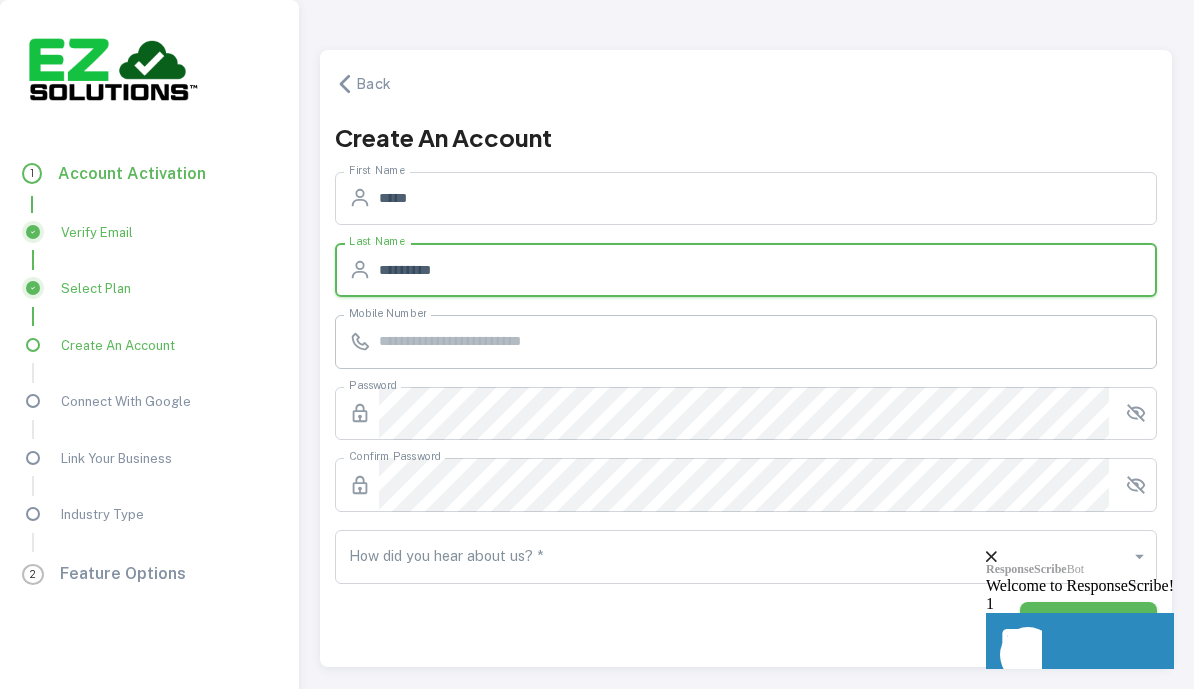 click on "Mobile Number" at bounding box center [768, 342] 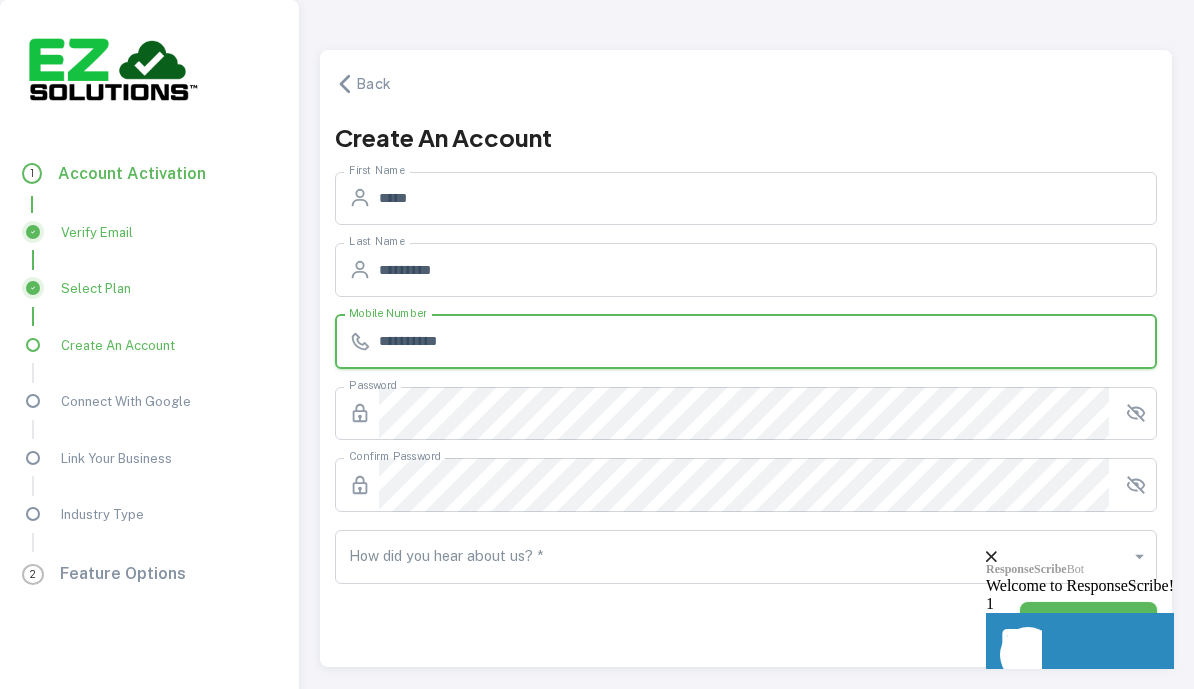 type on "**********" 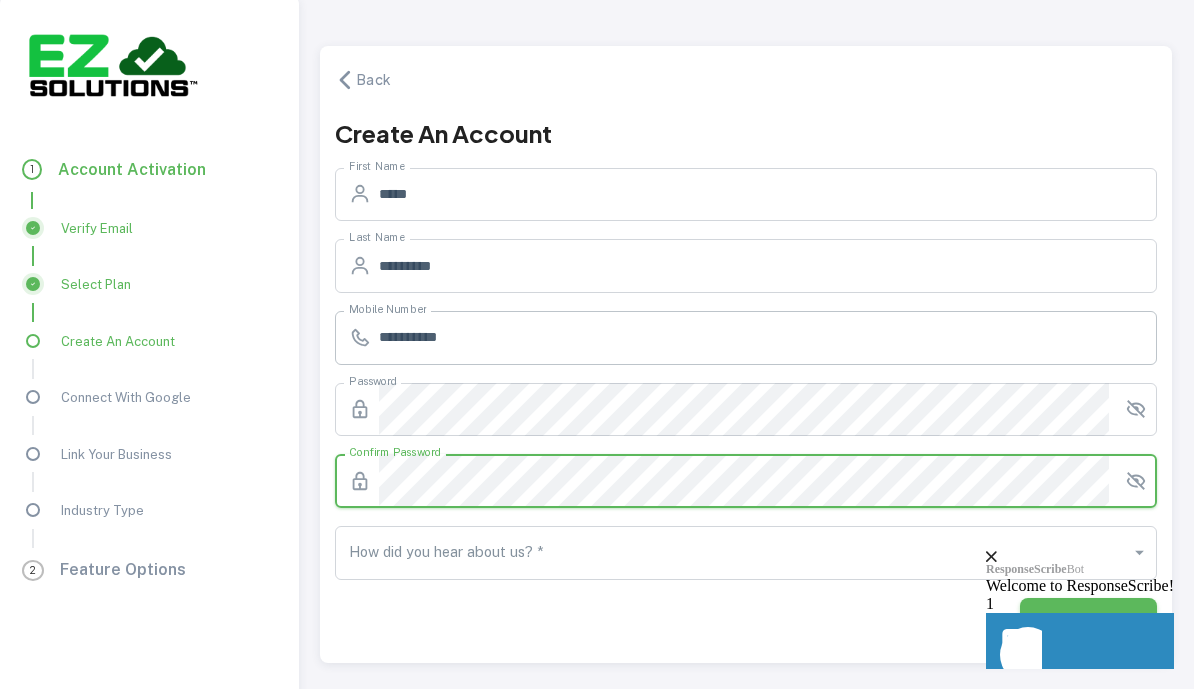 scroll, scrollTop: 3, scrollLeft: 0, axis: vertical 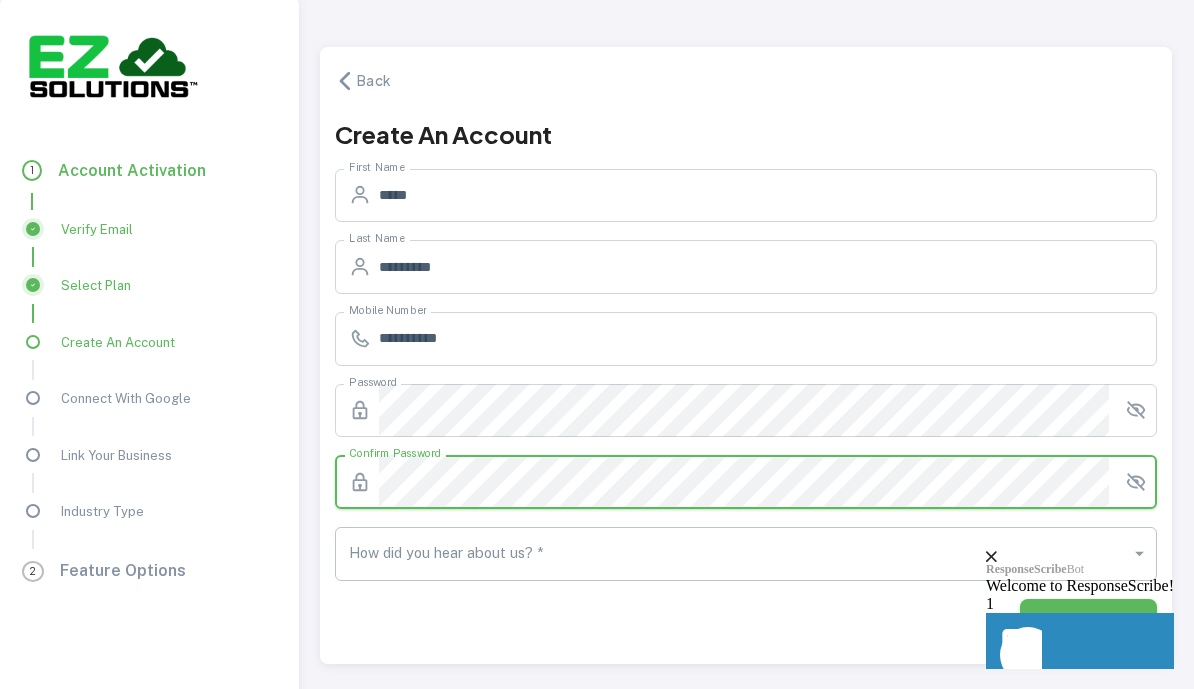 click on "**********" at bounding box center (597, 344) 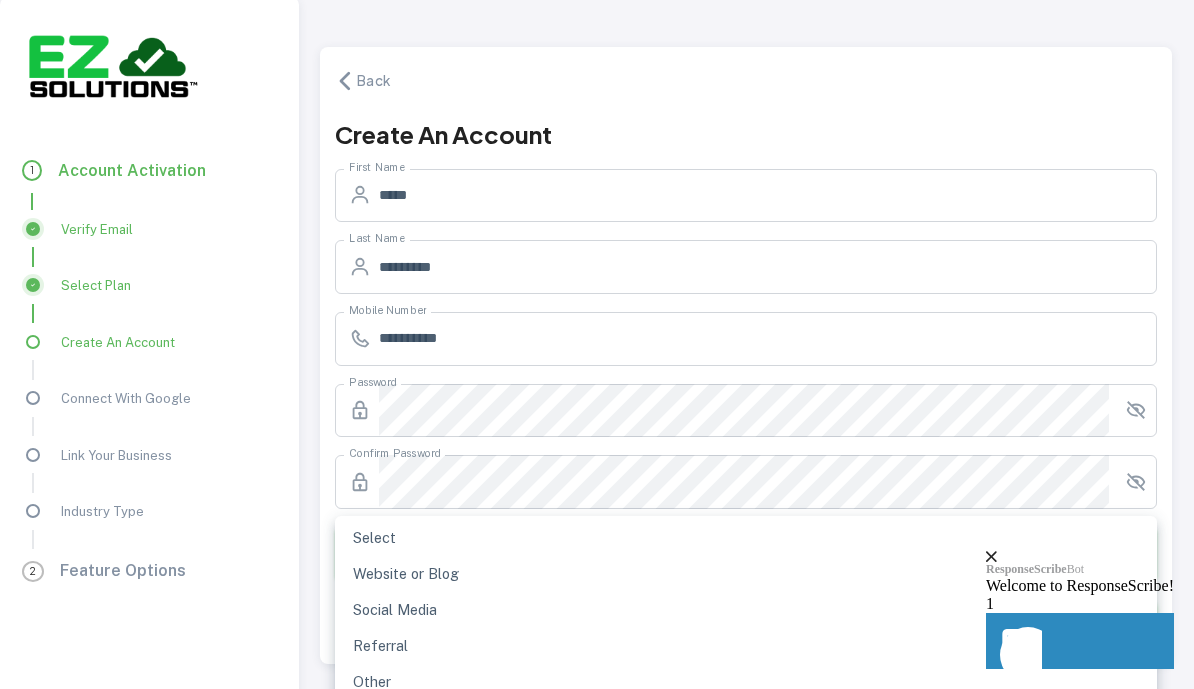 click on "Referral" at bounding box center (746, 646) 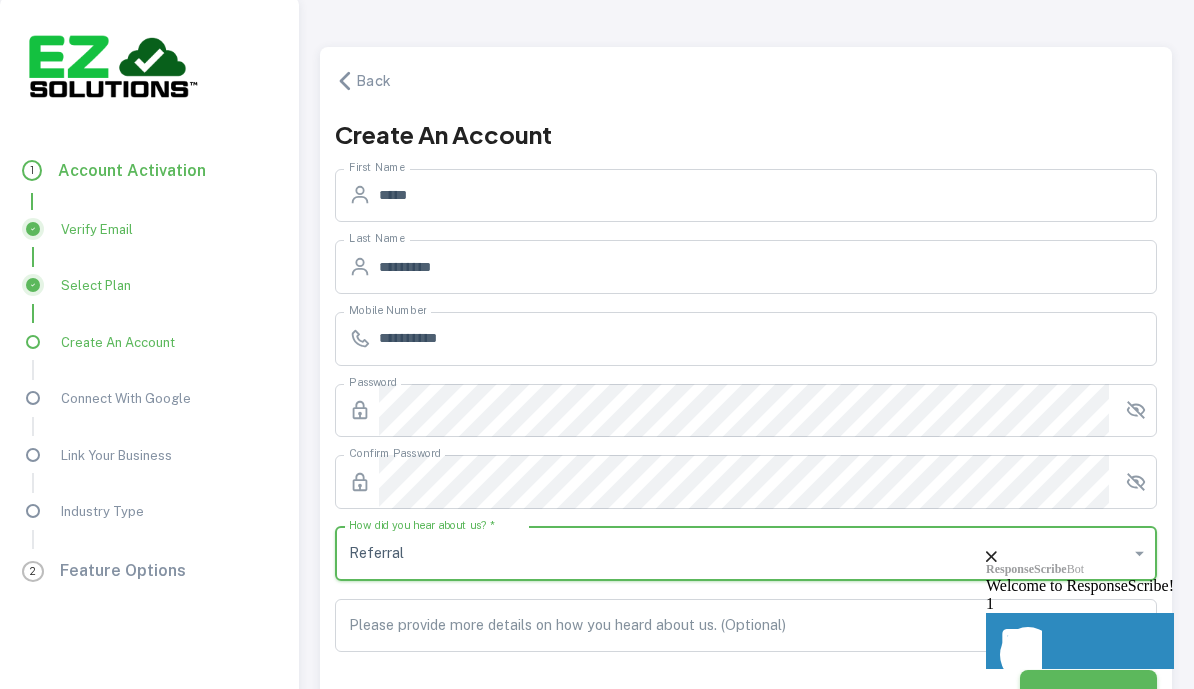 click on "ResponseScribe  Bot Welcome to ResponseScribe! 1 Launch Front Chat" 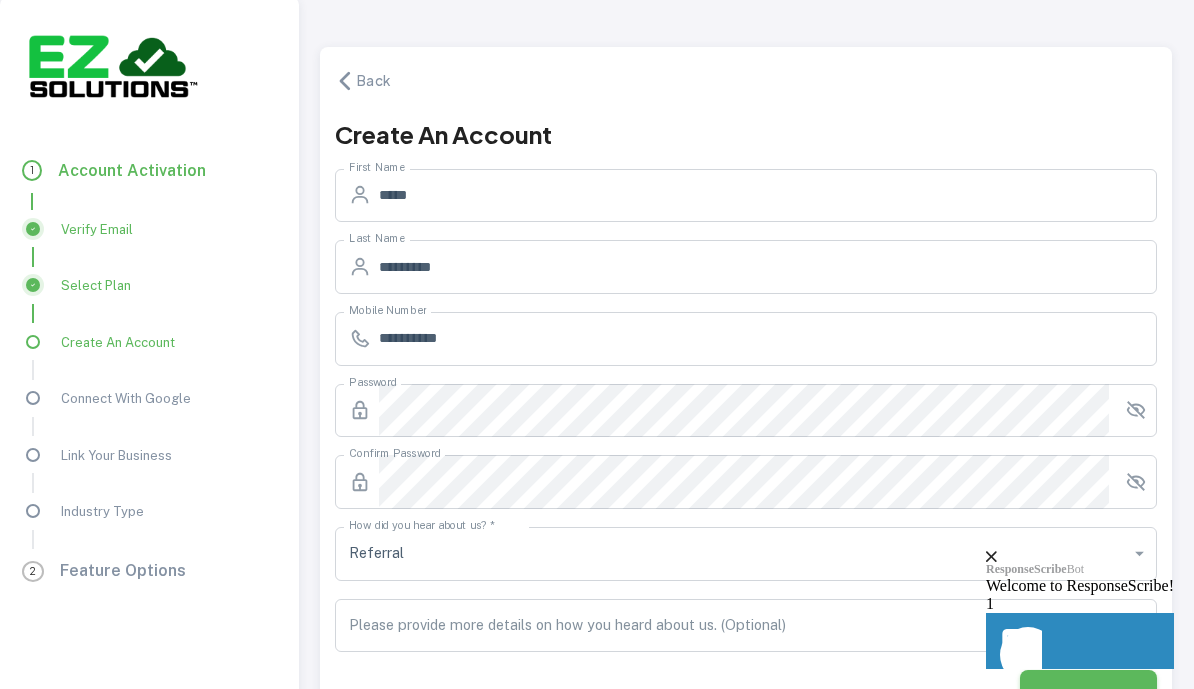 click 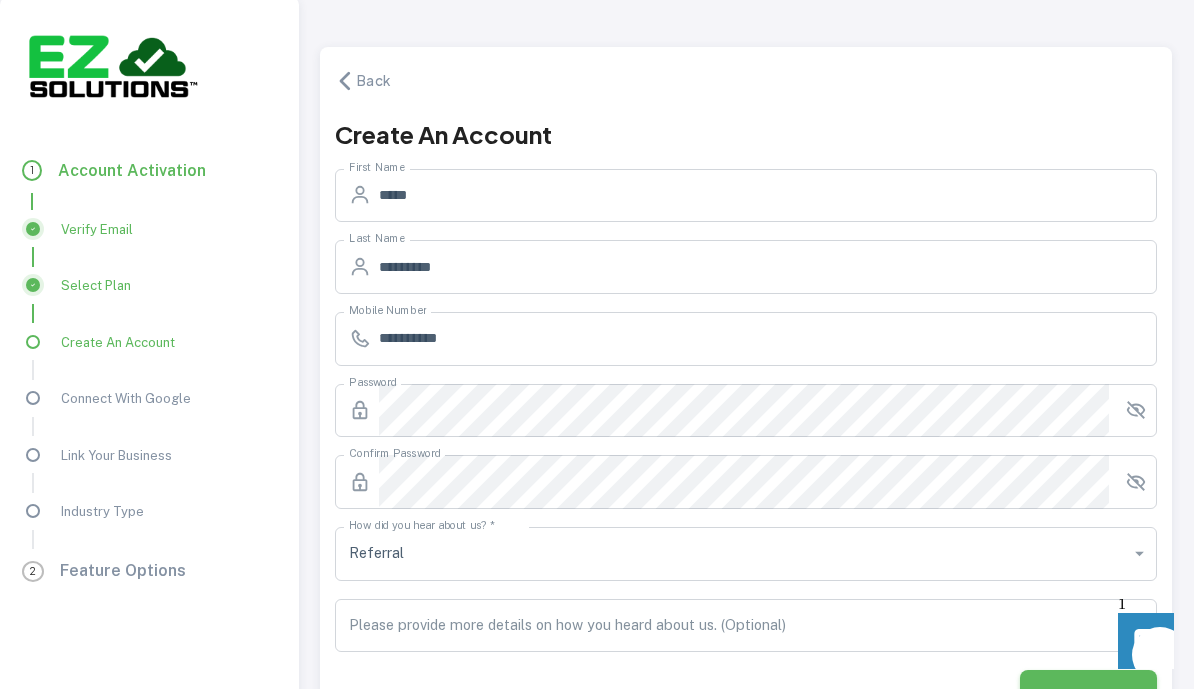 click on "1 Launch Front Chat" 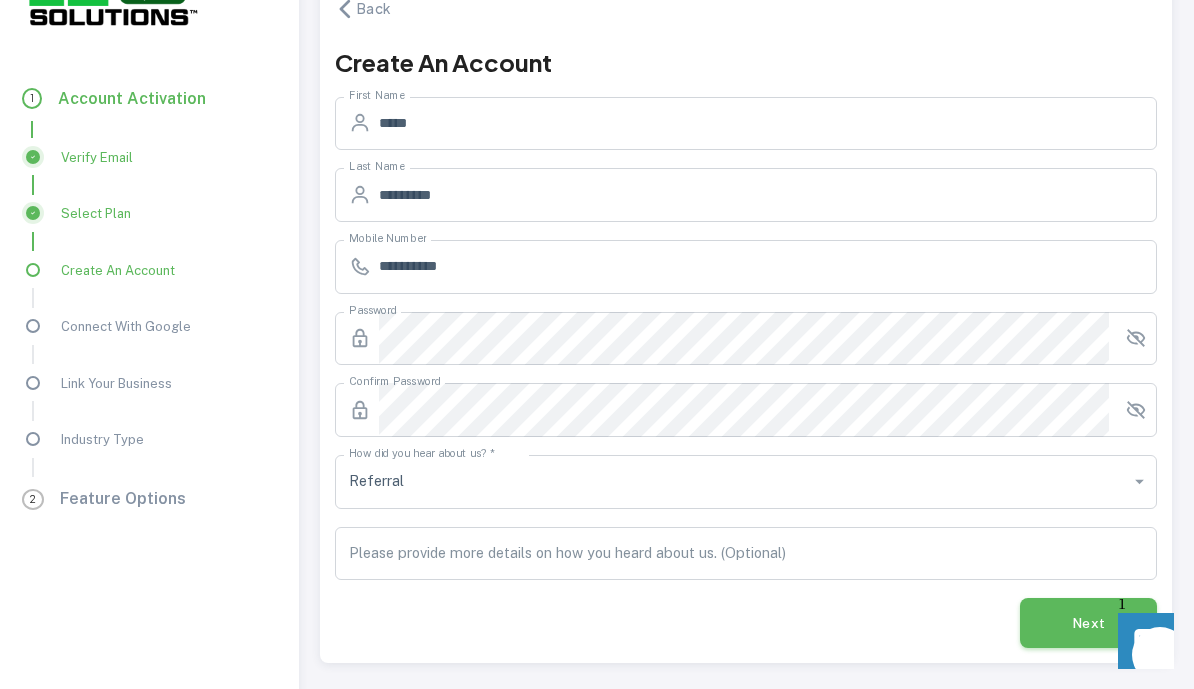 scroll, scrollTop: 74, scrollLeft: 0, axis: vertical 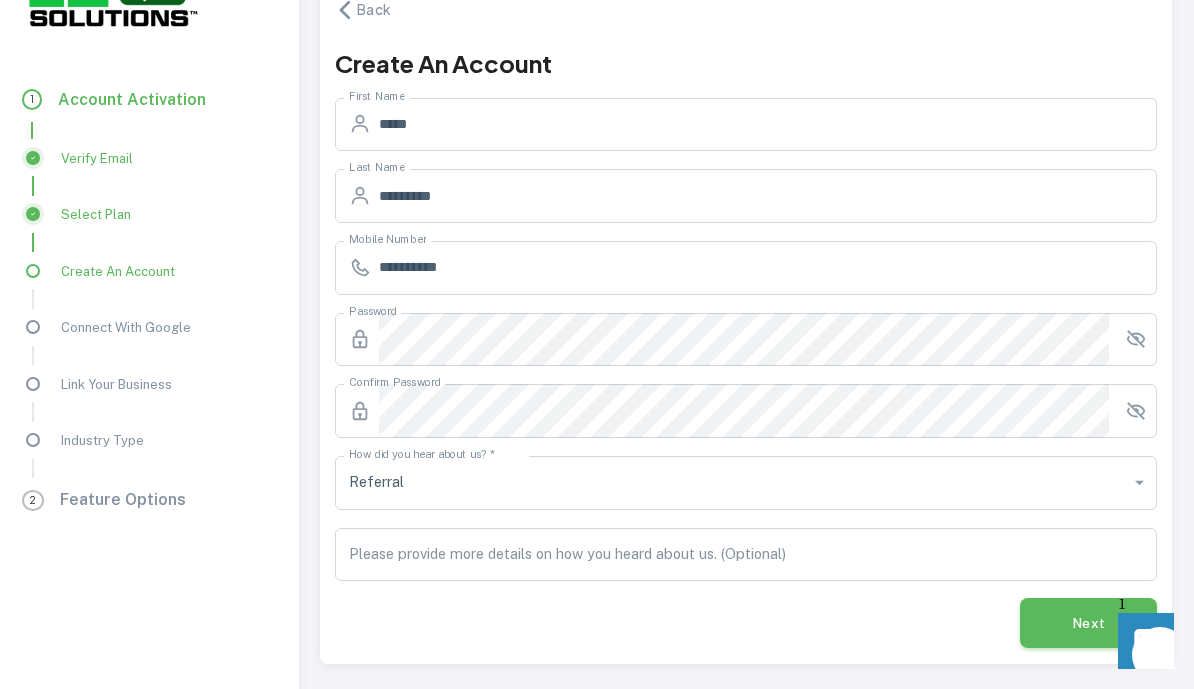 click on "Next" at bounding box center (1089, 623) 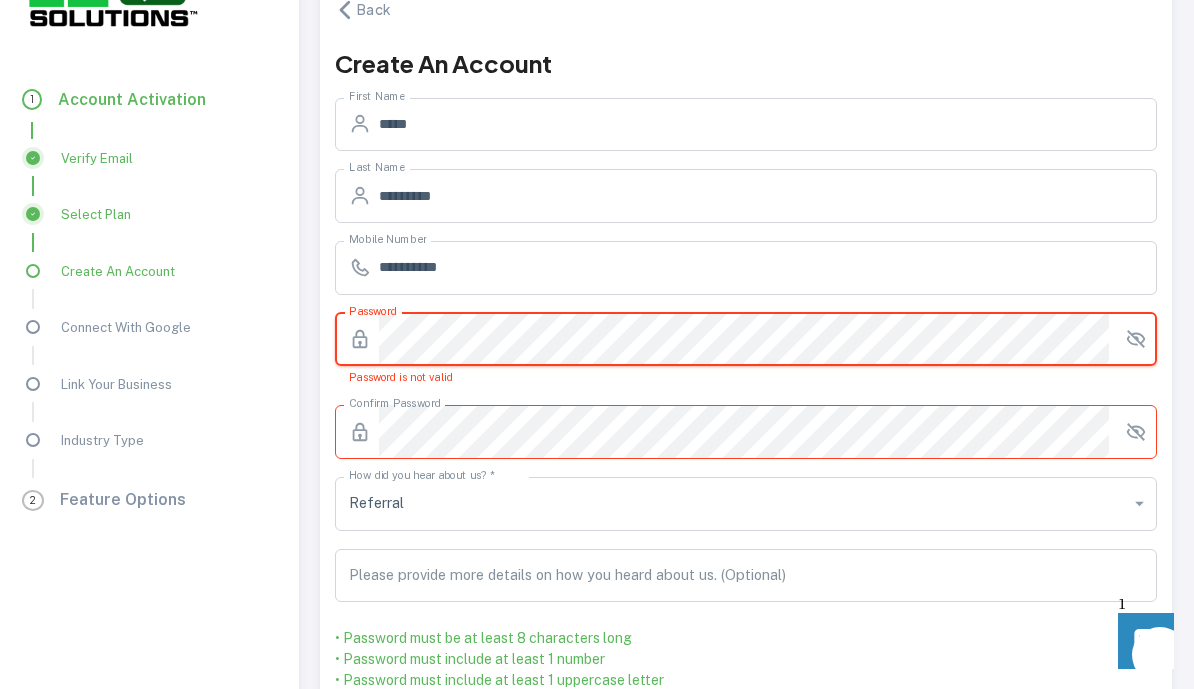 click 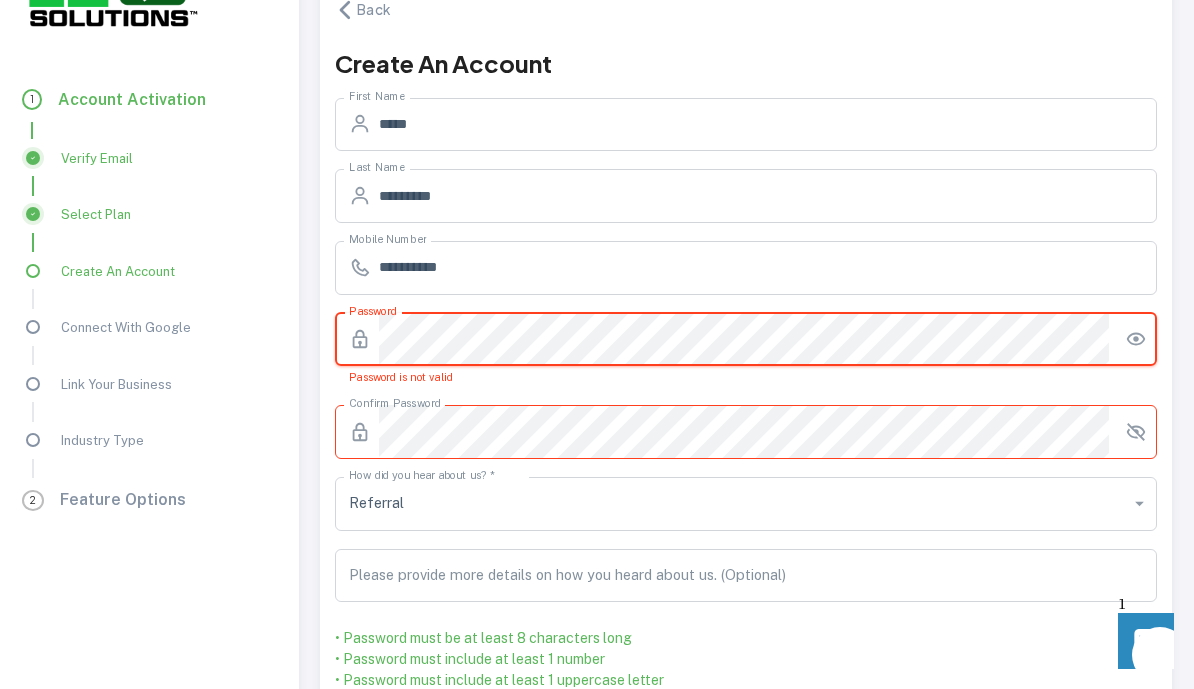 click 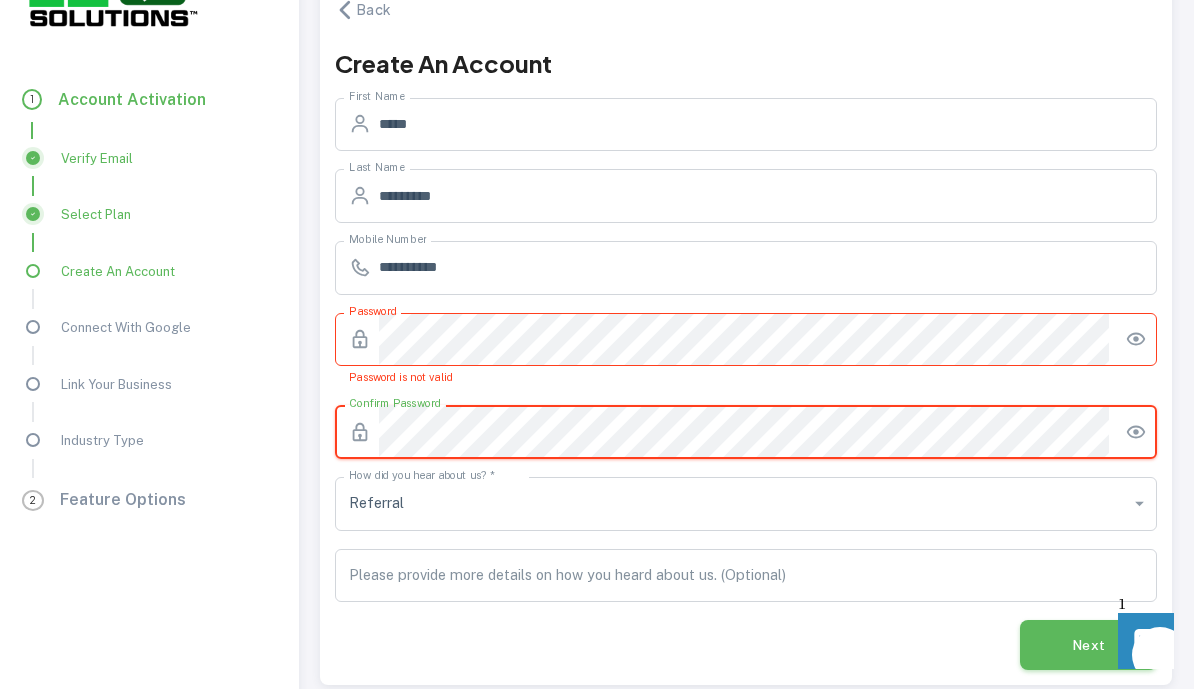 click on "Next" at bounding box center (1089, 645) 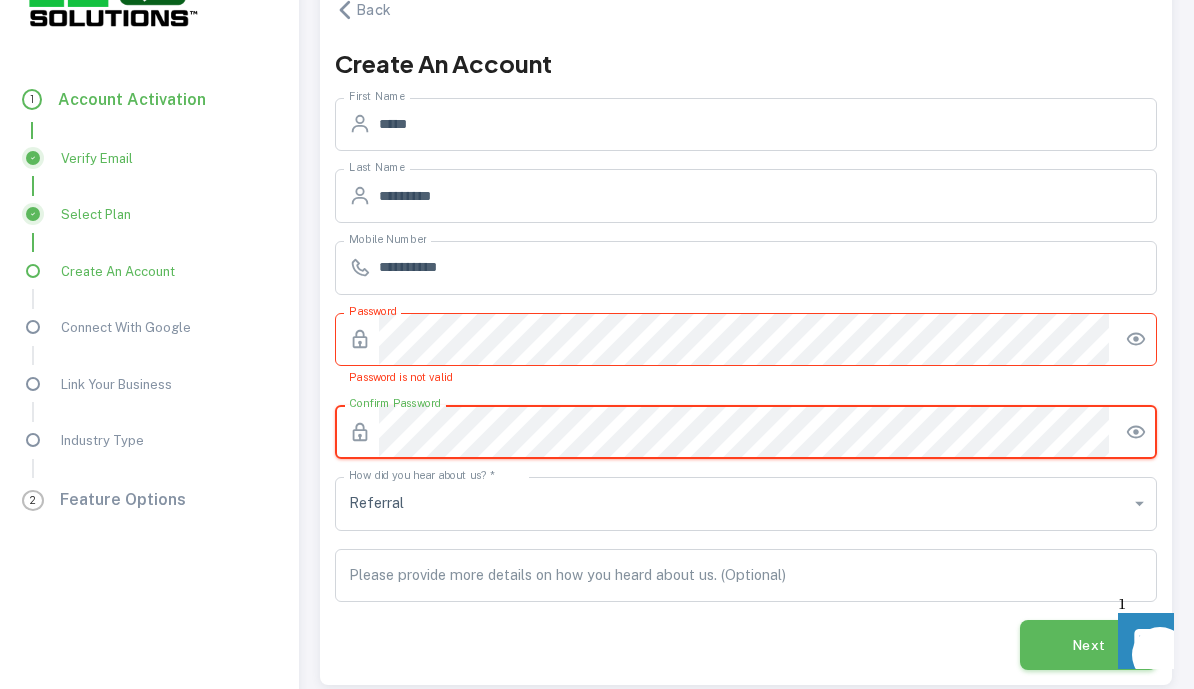 click on "1 Account Activation Verify Email Select Plan Create An Account Connect With Google Link Your Business Industry Type 2 Feature Options" at bounding box center [149, 303] 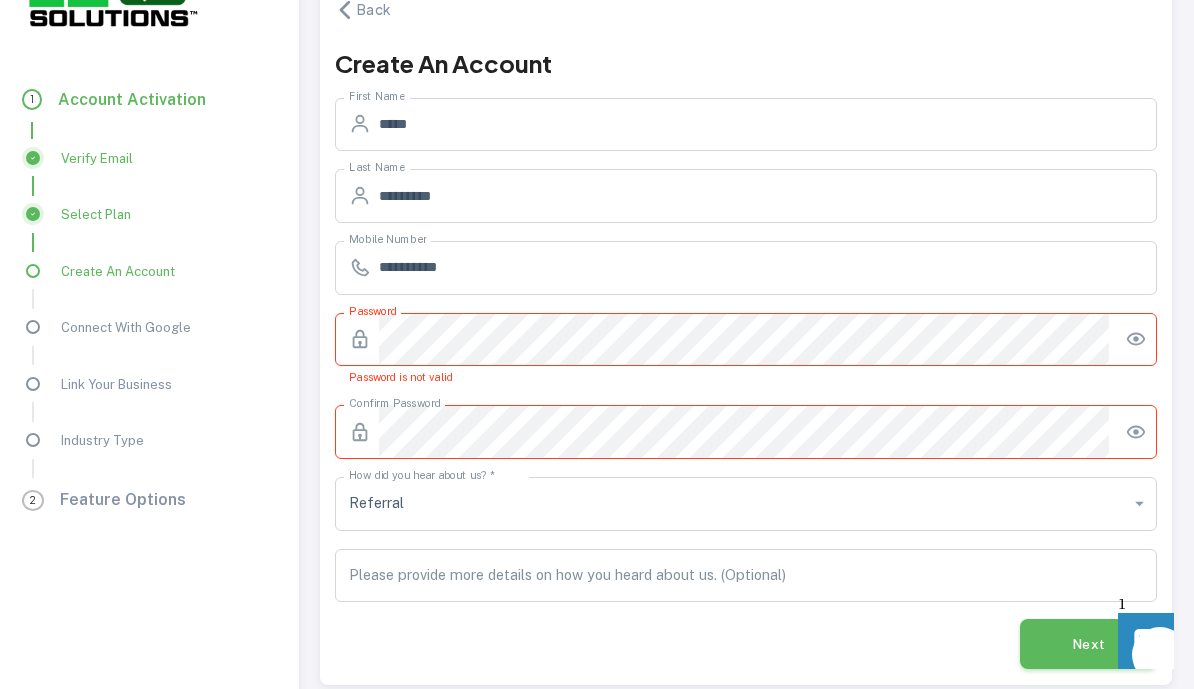 click on "Next" at bounding box center (1089, 644) 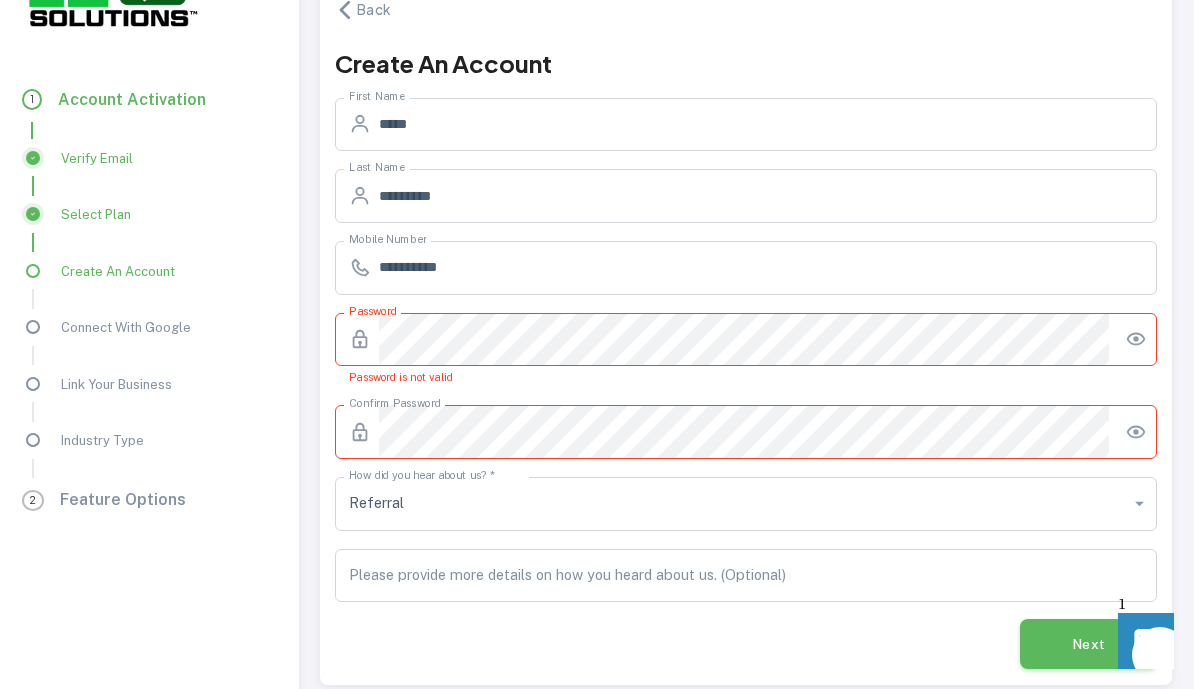 click on "Next" at bounding box center (1089, 644) 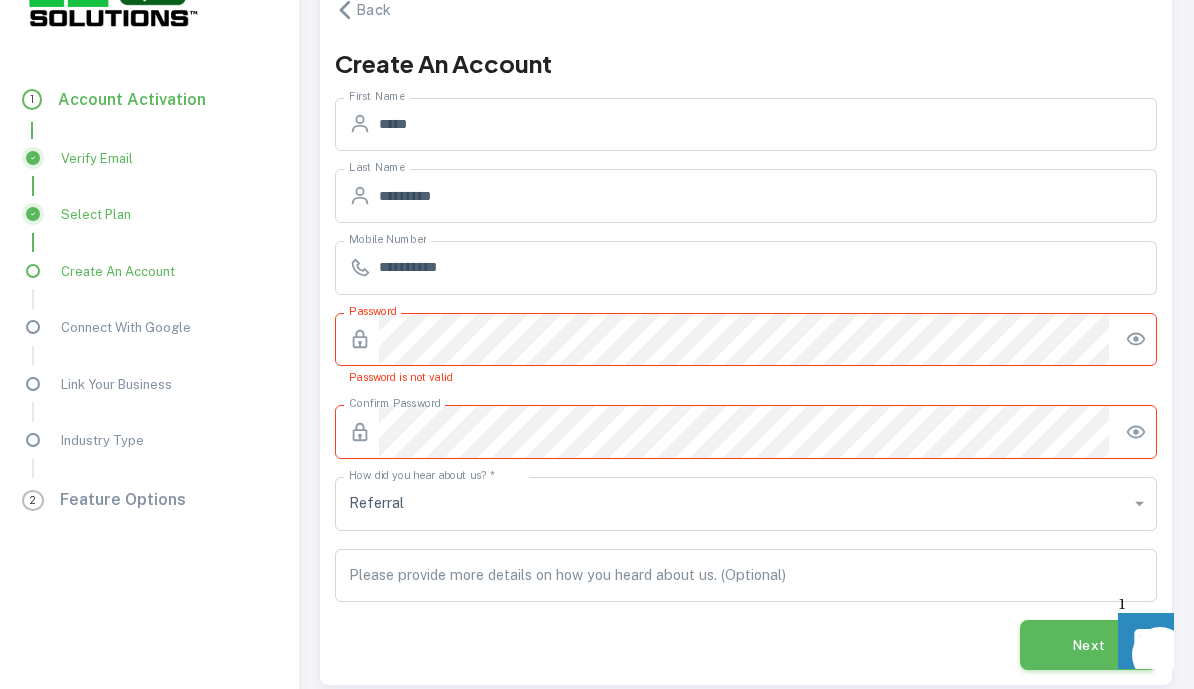 click on "1 Launch Front Chat" 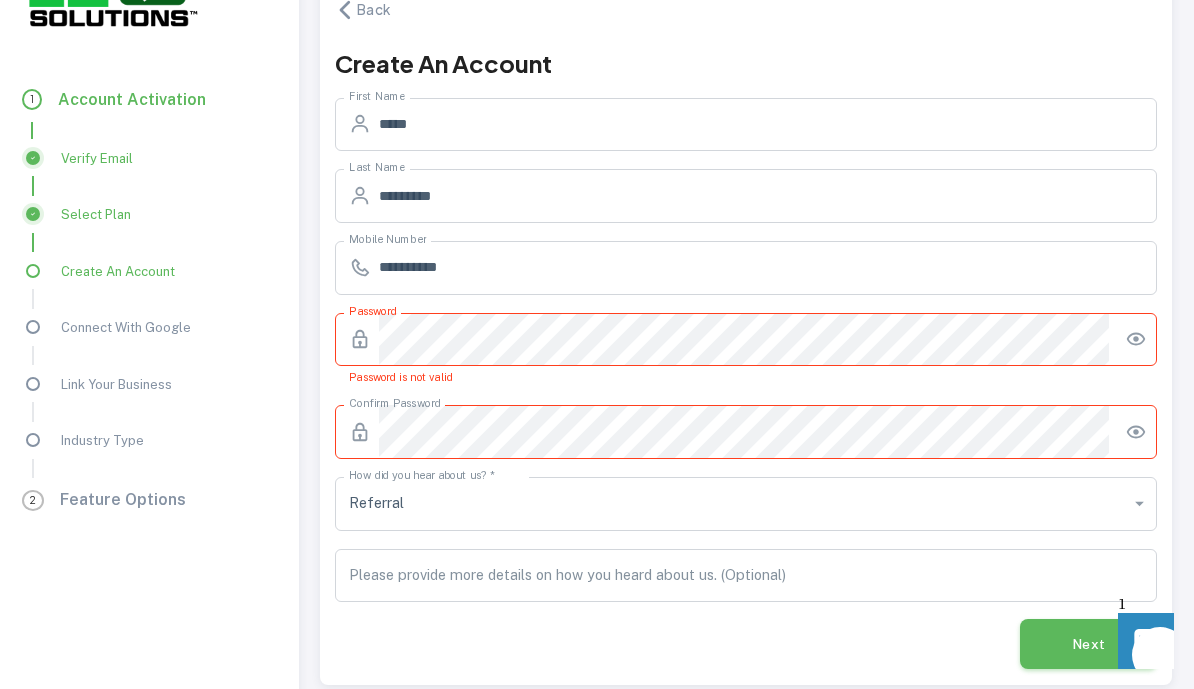 click on "Next" at bounding box center (1089, 644) 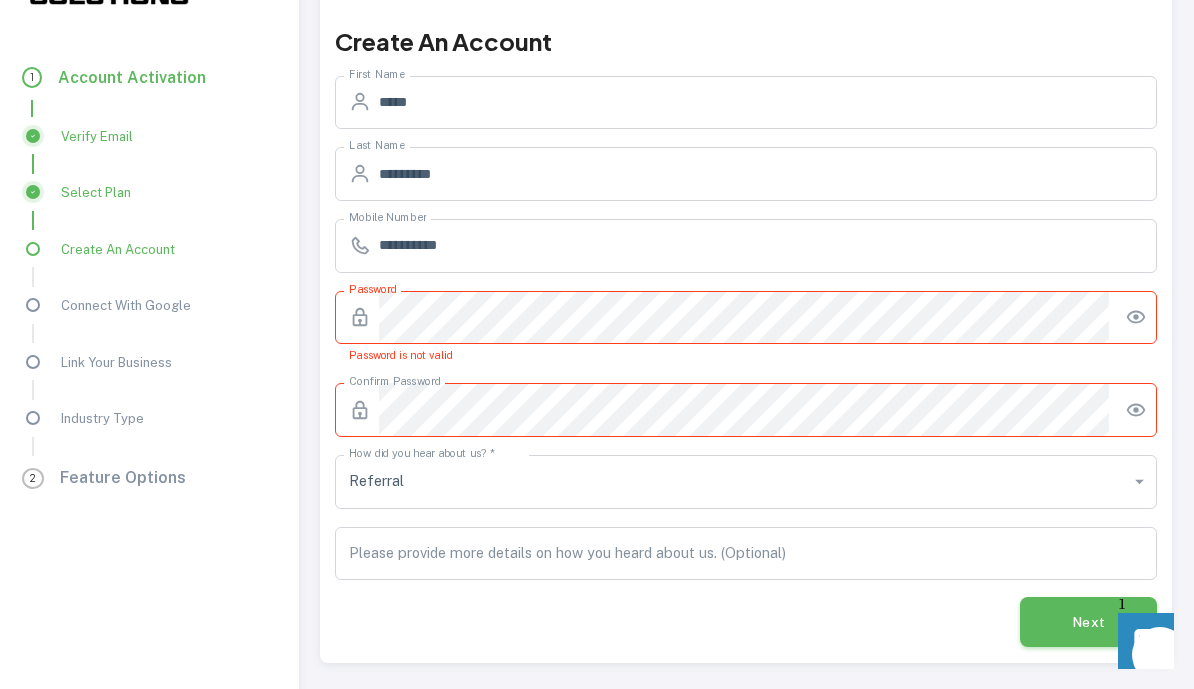 scroll, scrollTop: 94, scrollLeft: 0, axis: vertical 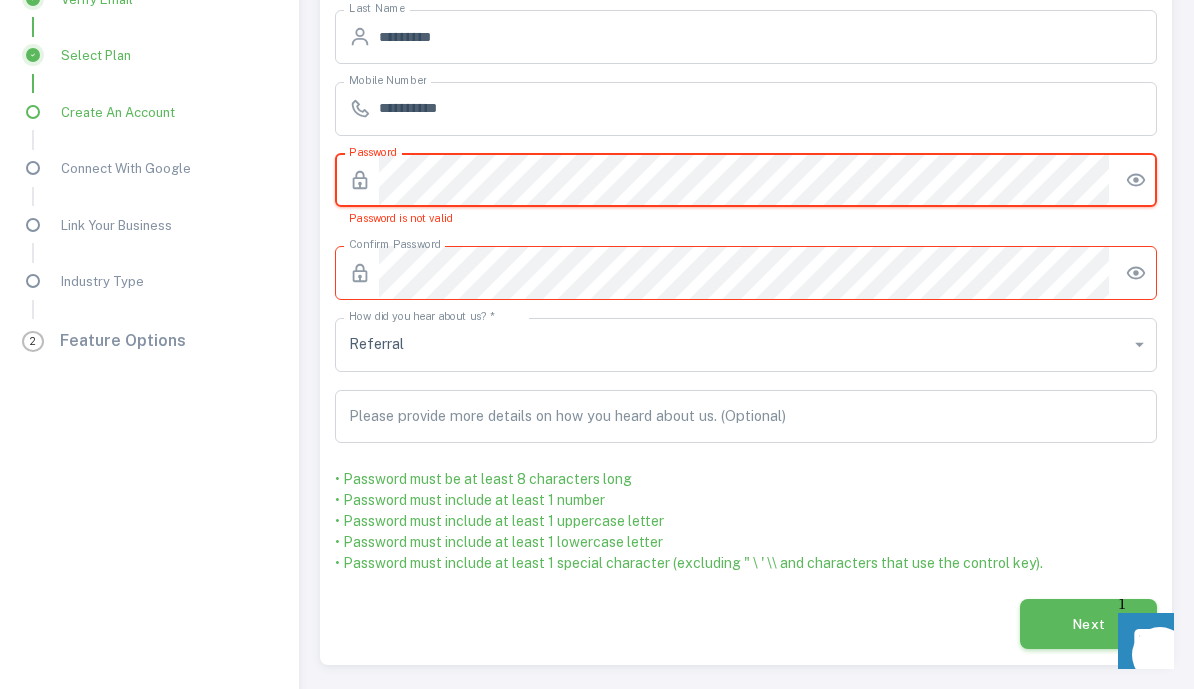 click on "**********" at bounding box center (737, 286) 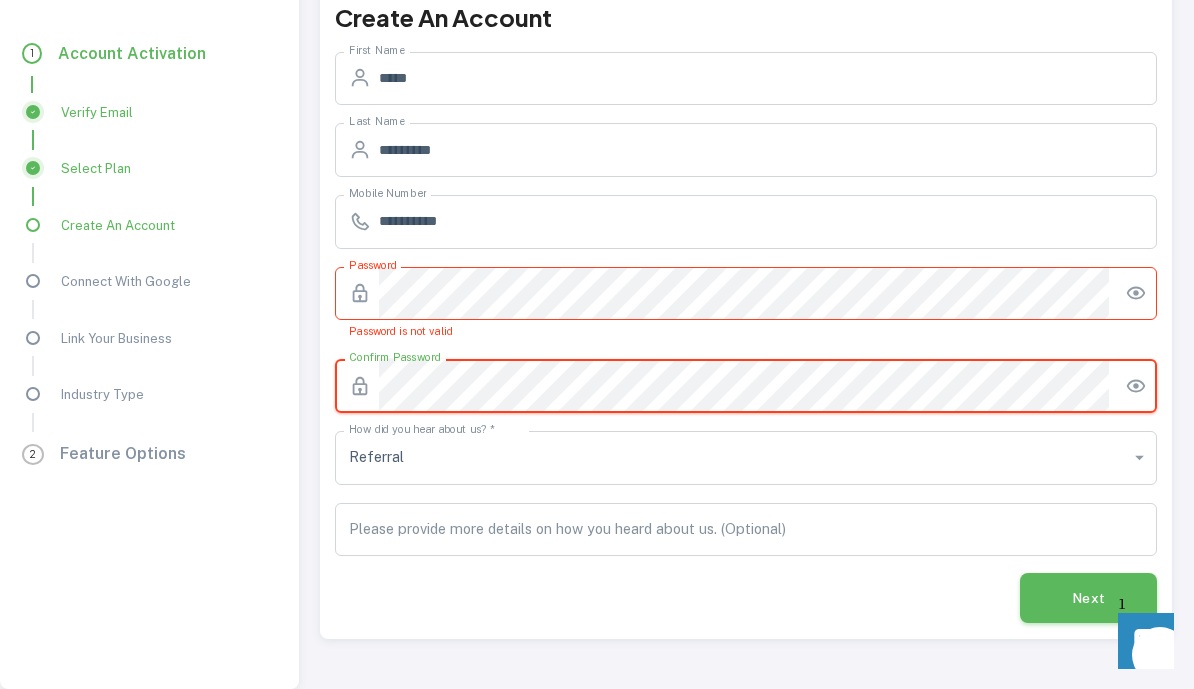 scroll, scrollTop: 94, scrollLeft: 0, axis: vertical 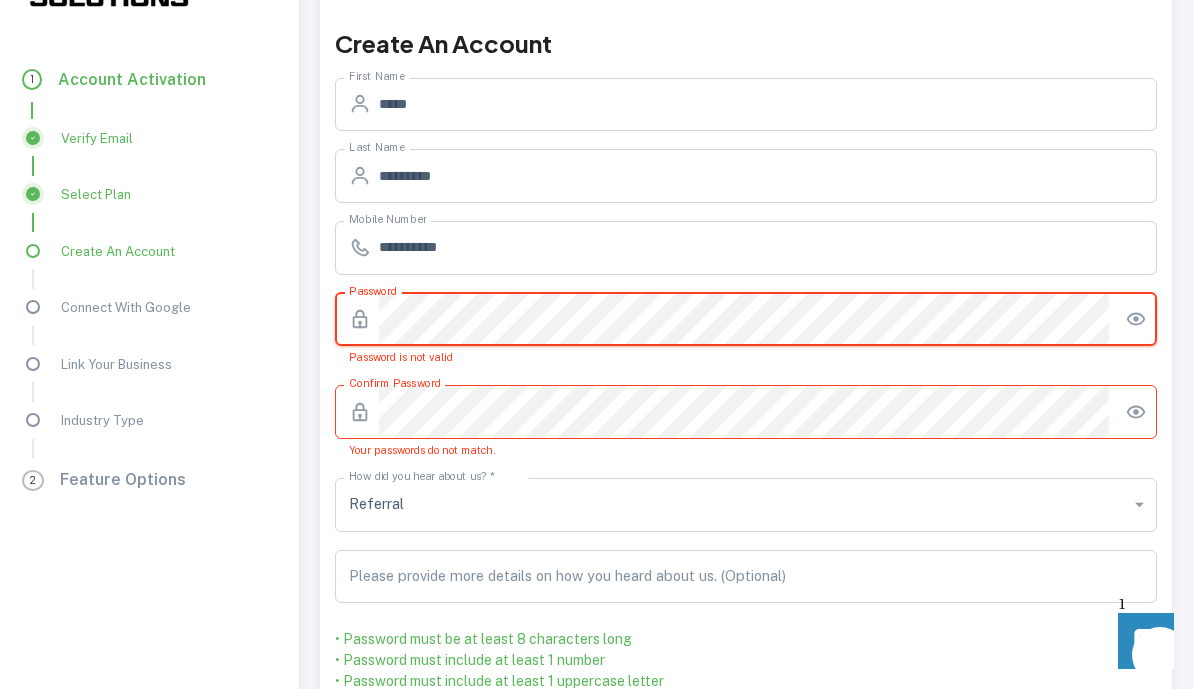 click on "1 Account Activation Verify Email Select Plan Create An Account Connect With Google Link Your Business Industry Type 2 Feature Options" at bounding box center [149, 282] 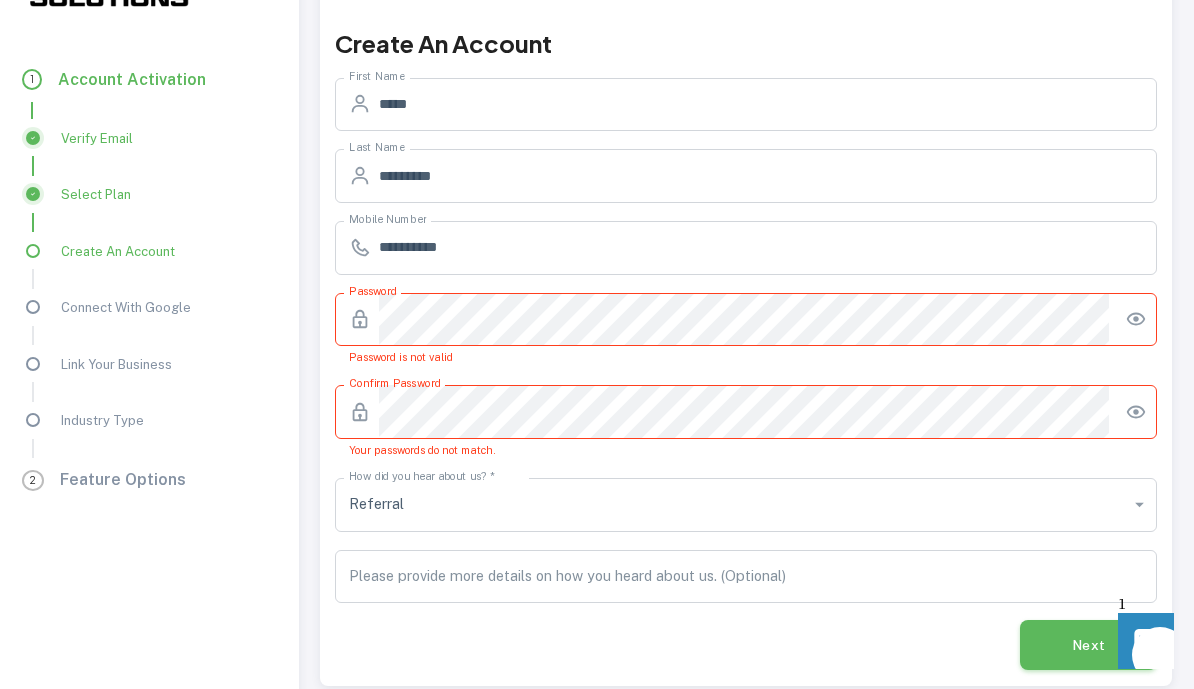click on "Next" at bounding box center [1089, 645] 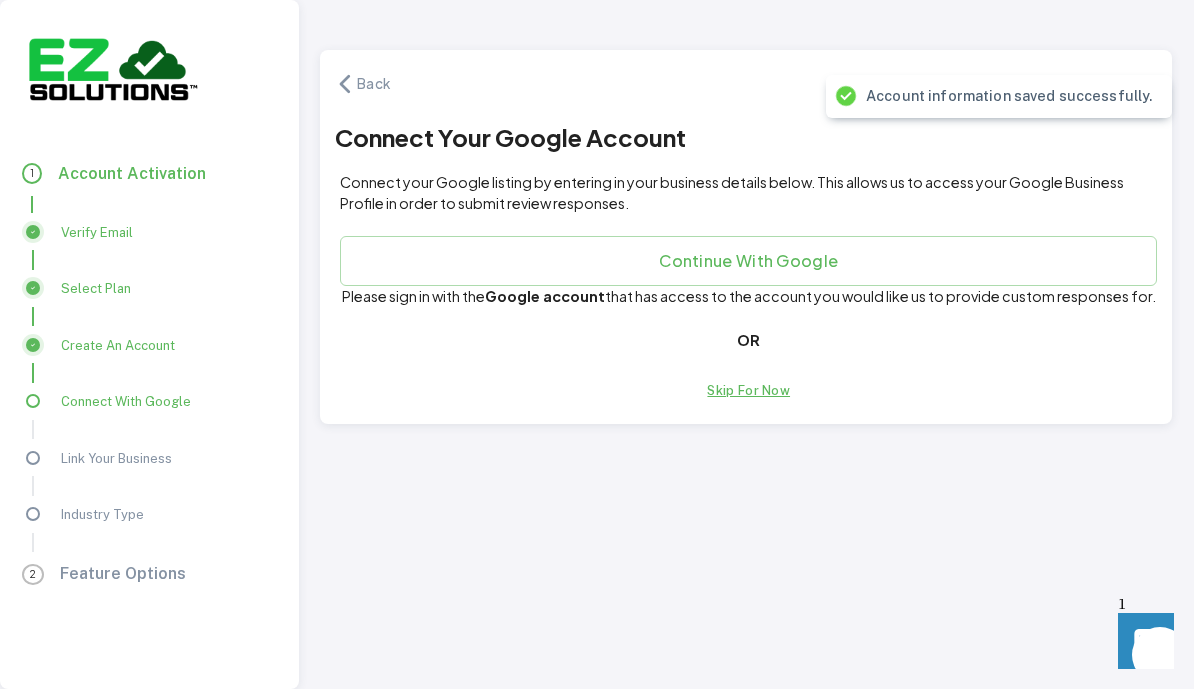 scroll, scrollTop: 0, scrollLeft: 0, axis: both 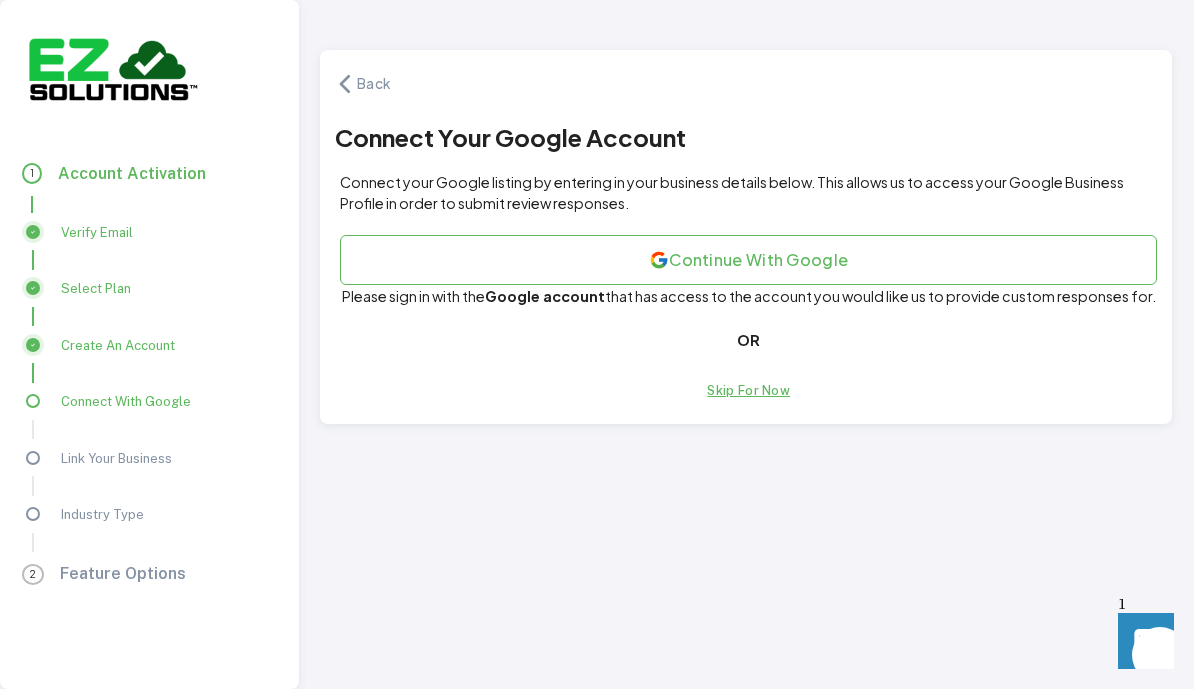 click on "Continue with Google" at bounding box center [748, 260] 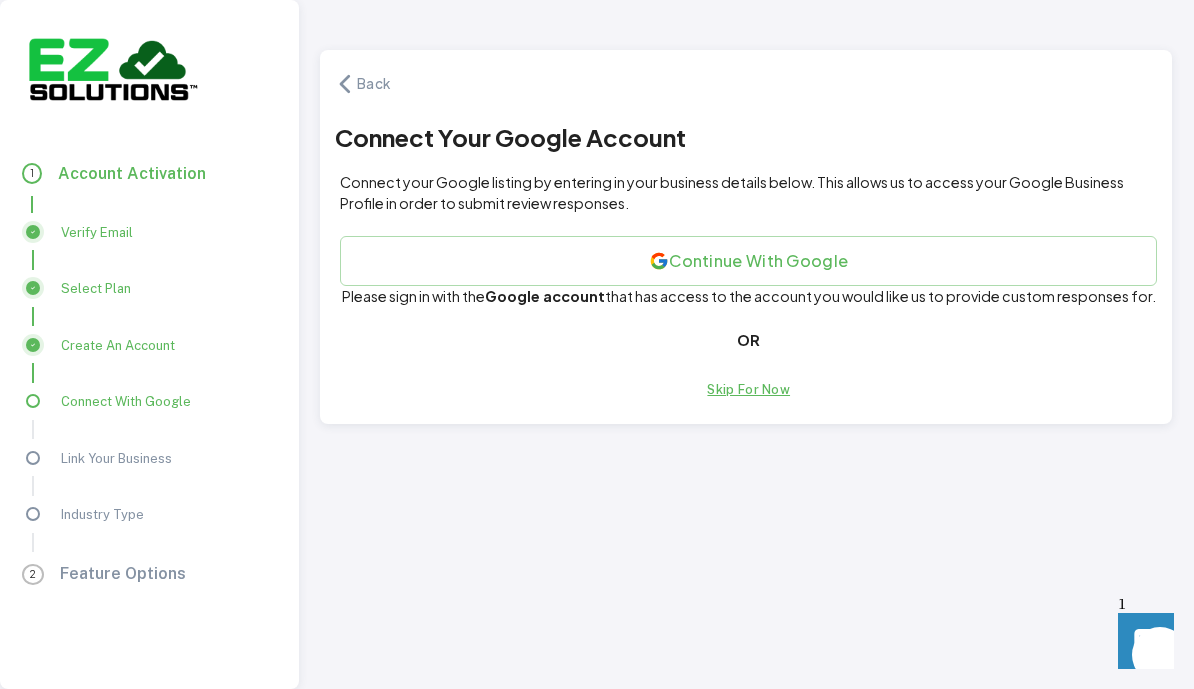 click on "Skip For Now" at bounding box center [748, 390] 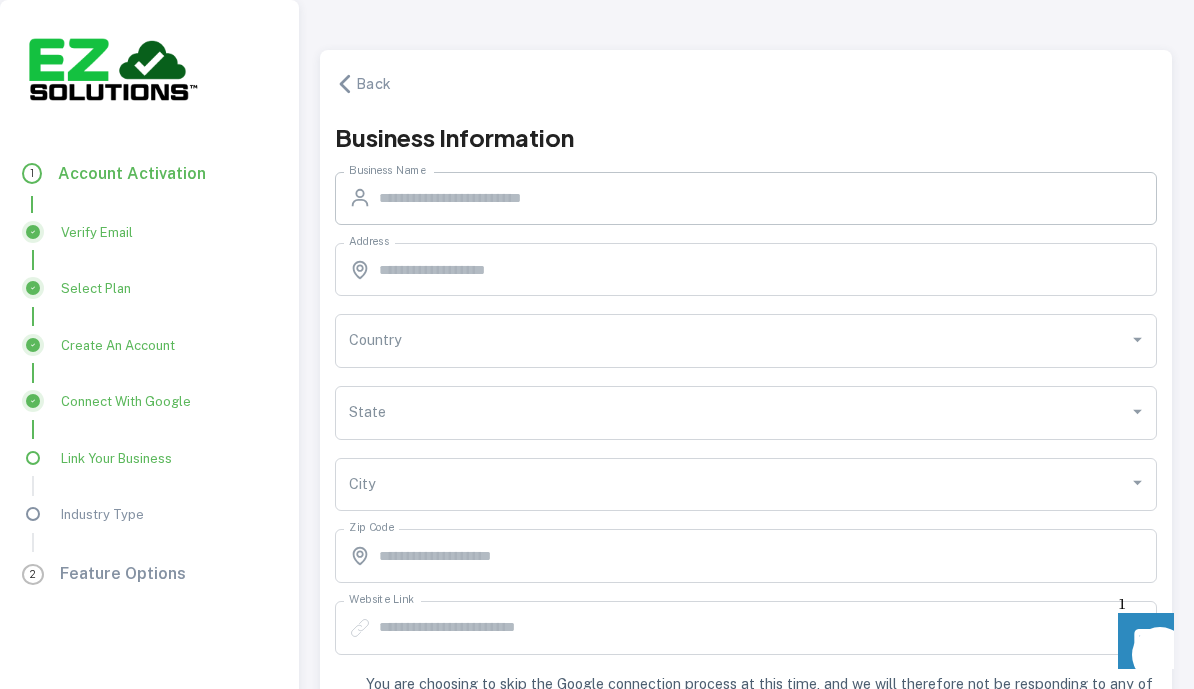 click on "Business Name" at bounding box center (768, 199) 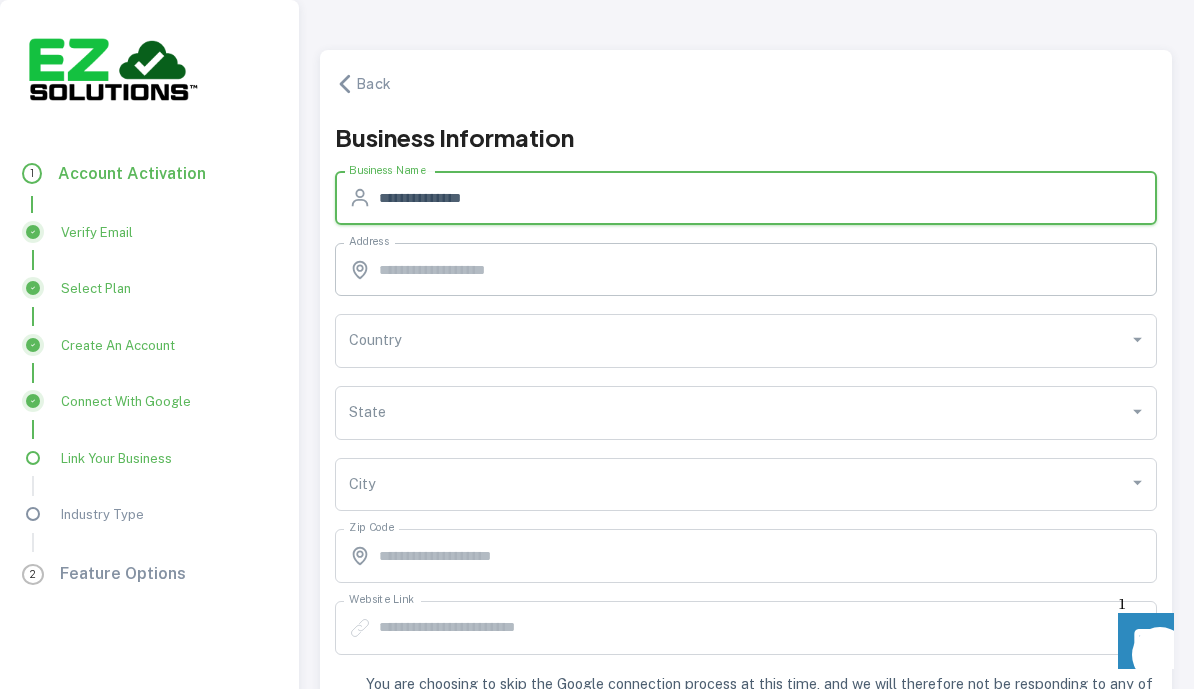 type on "**********" 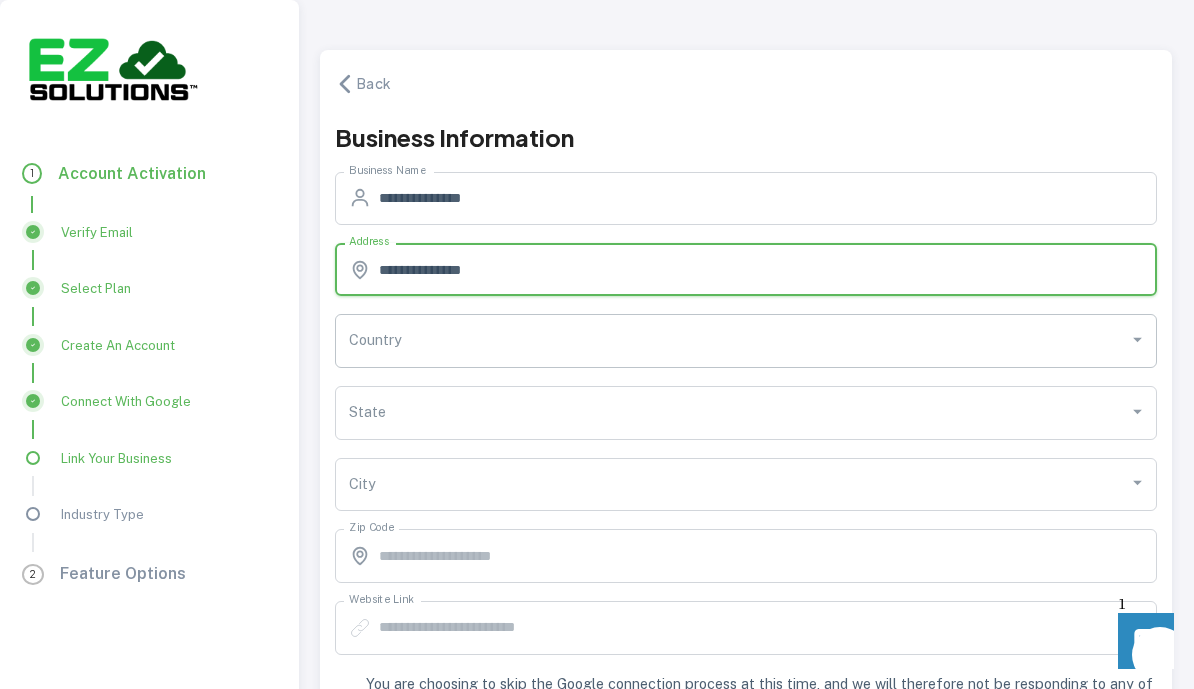 type on "**********" 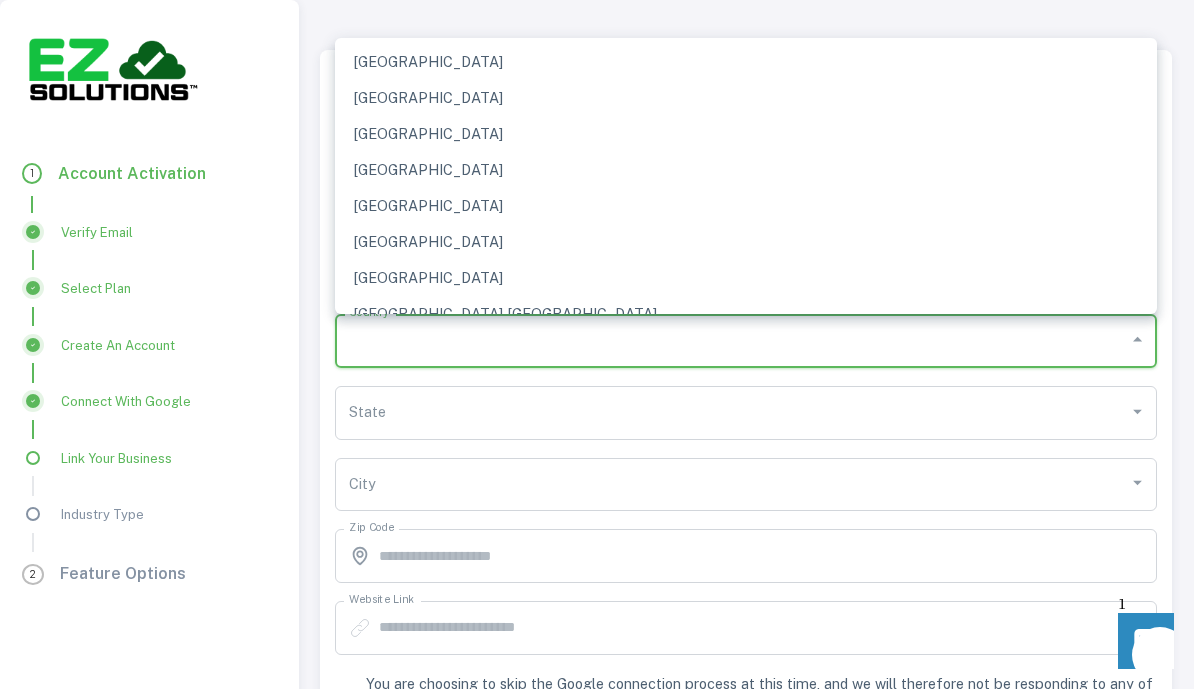 scroll, scrollTop: 8238, scrollLeft: 0, axis: vertical 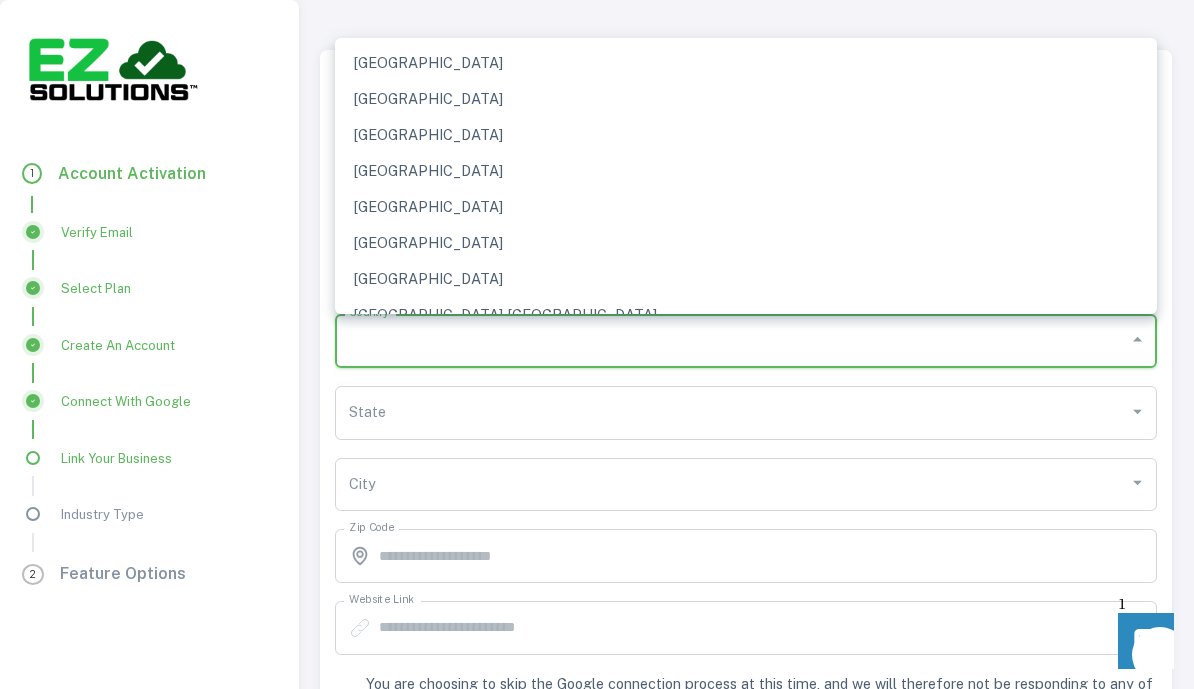click on "[GEOGRAPHIC_DATA]" at bounding box center (746, 279) 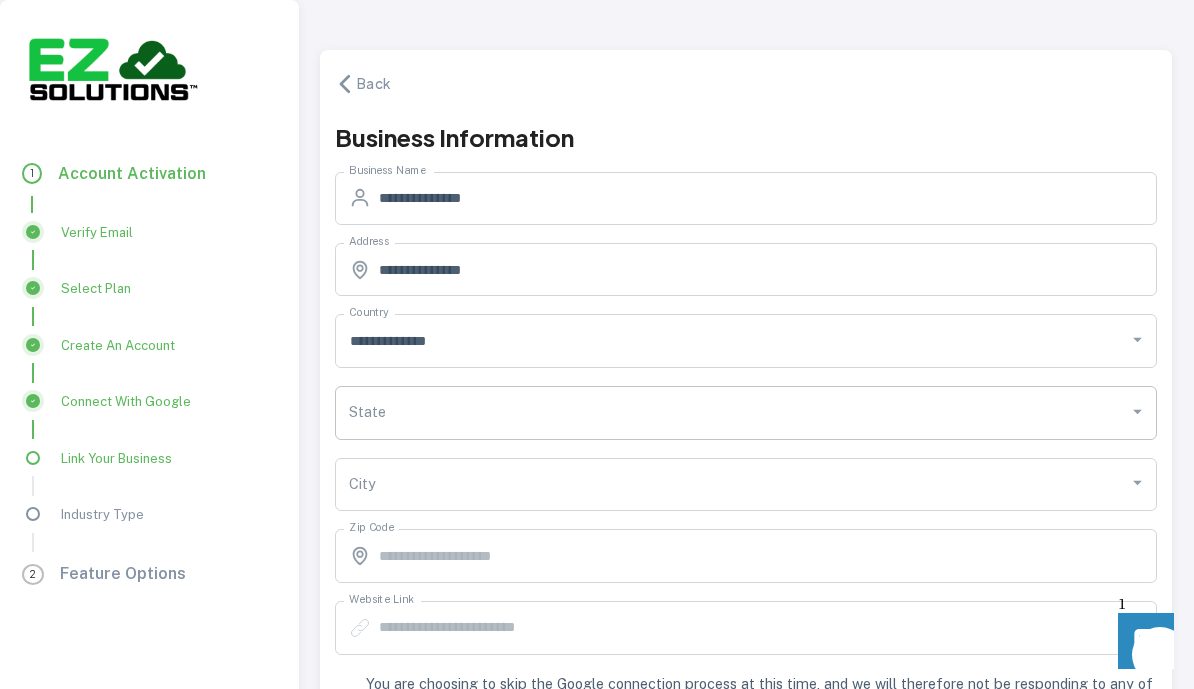 click on "State" at bounding box center [746, 413] 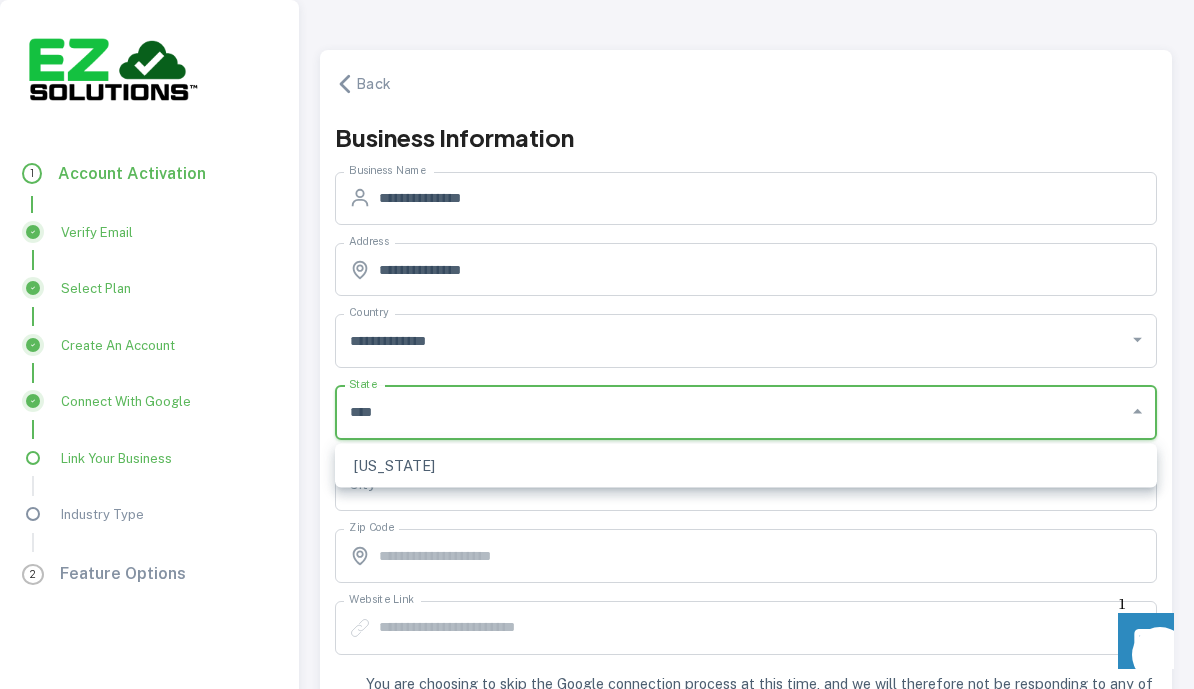 click on "[US_STATE]" at bounding box center [746, 466] 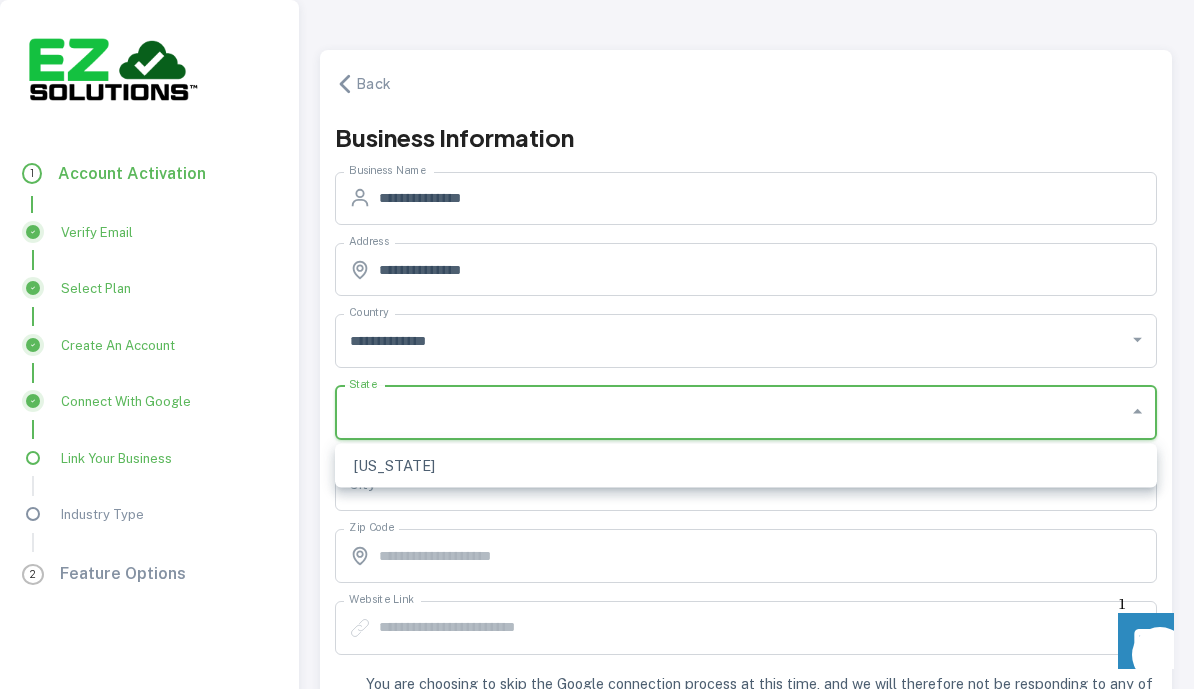 type on "****" 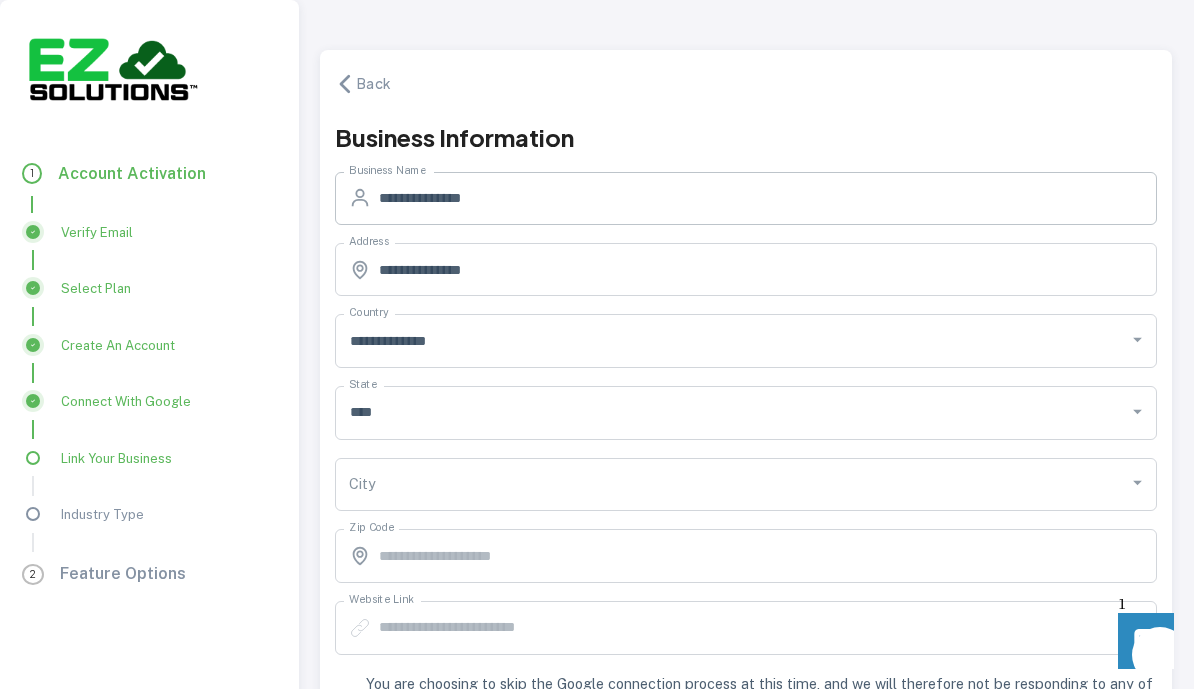 click on "**********" at bounding box center [768, 199] 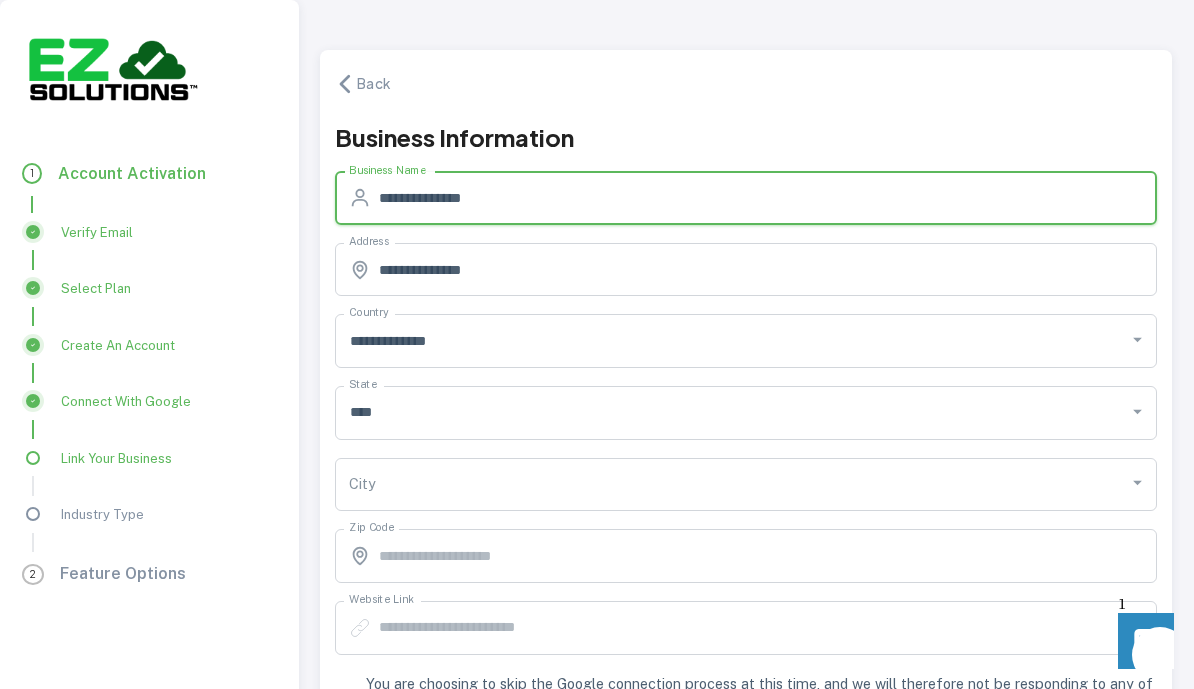 click on "**********" at bounding box center (768, 199) 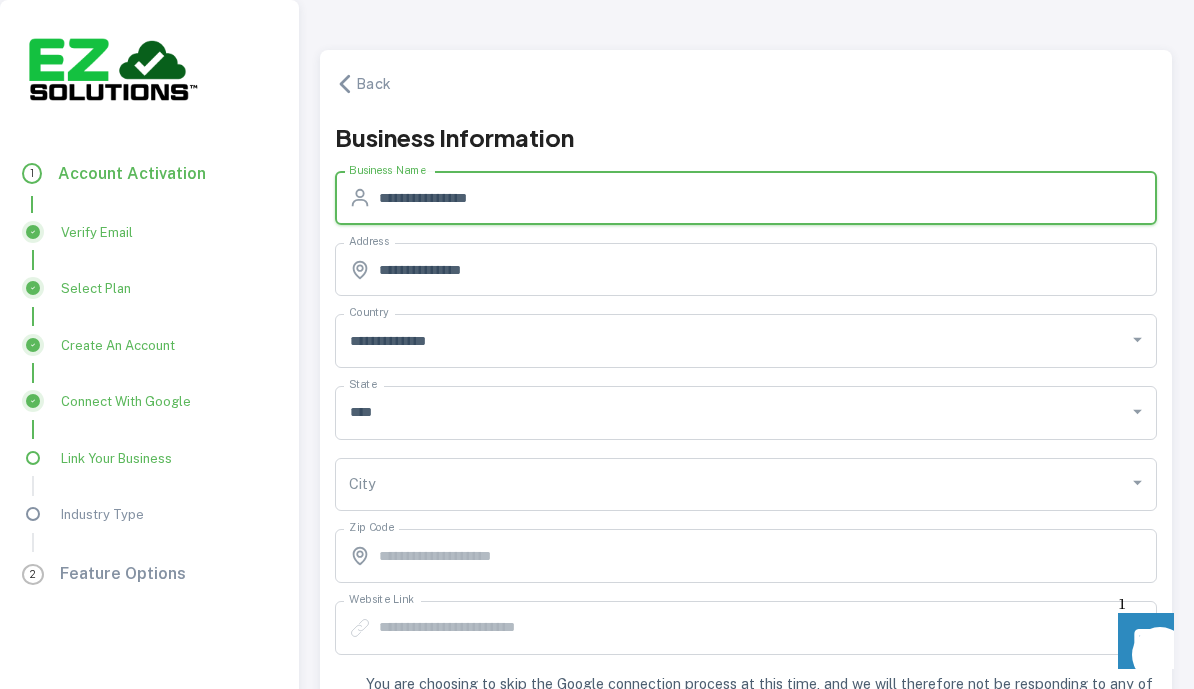 click on "**********" at bounding box center [768, 199] 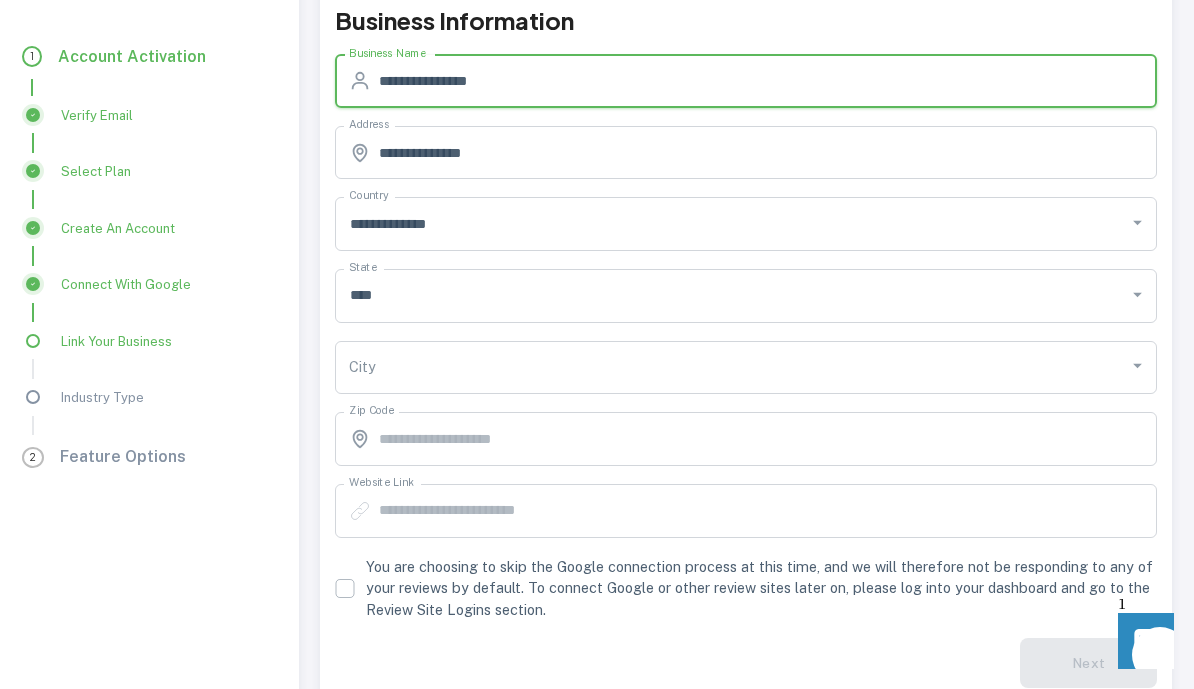 scroll, scrollTop: 118, scrollLeft: 0, axis: vertical 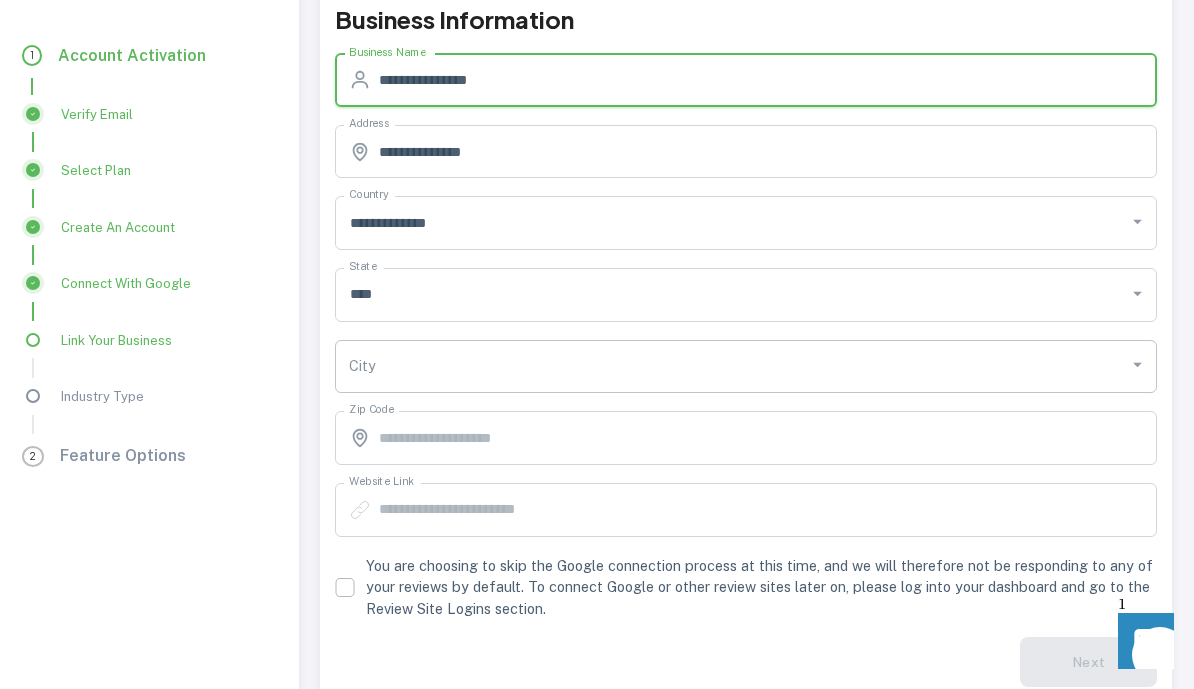 type on "**********" 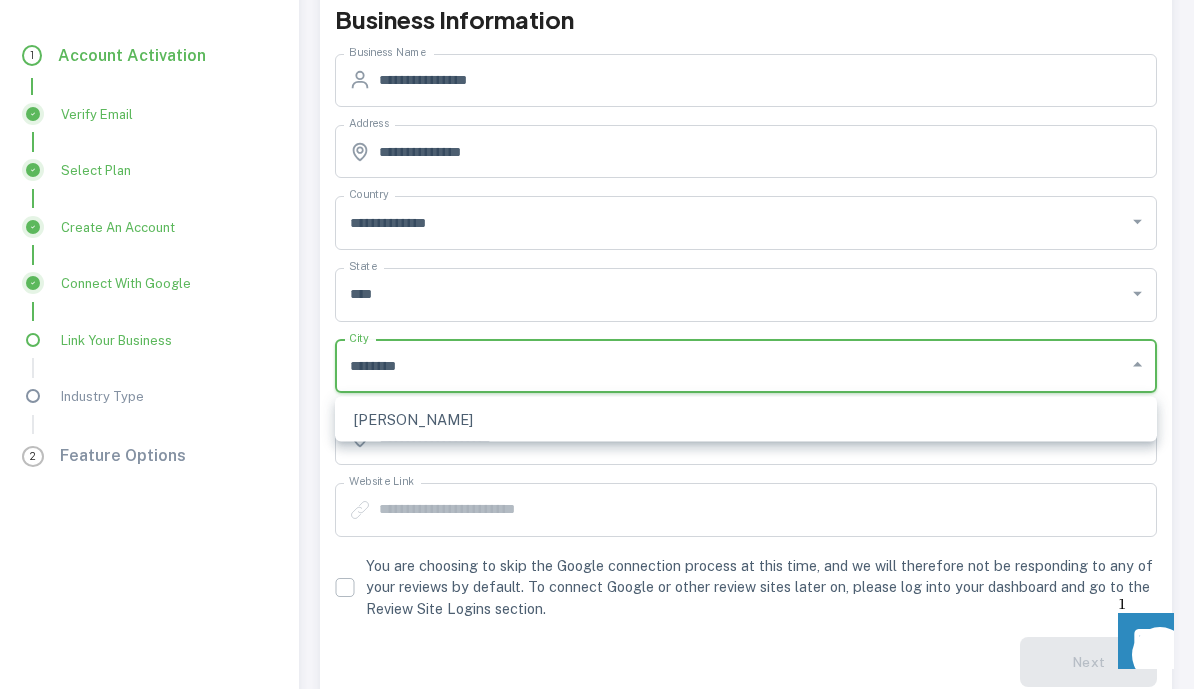 click on "[PERSON_NAME]" at bounding box center [746, 419] 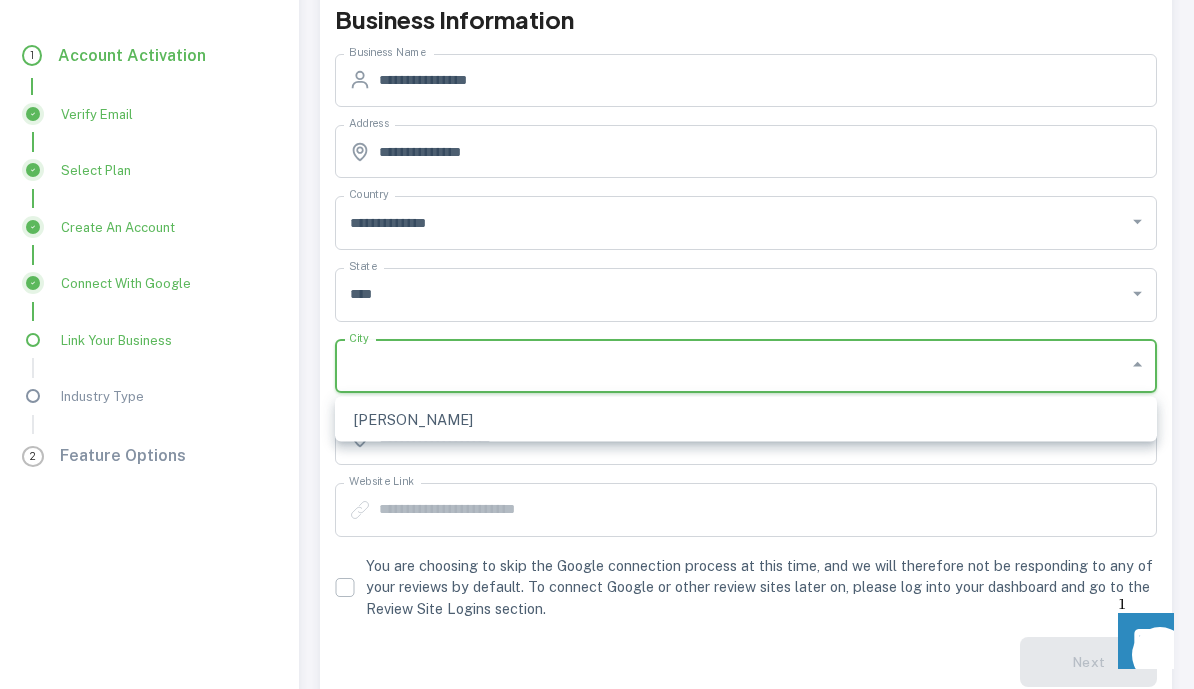 type on "********" 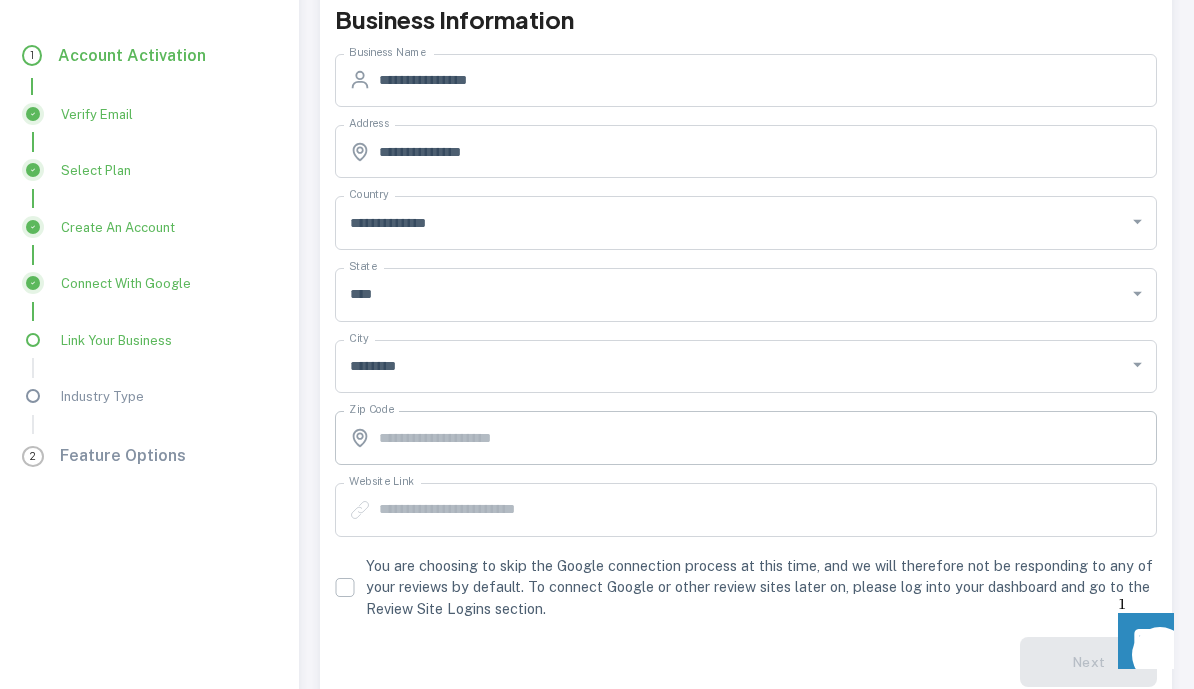 click on "Zip Code" at bounding box center [768, 438] 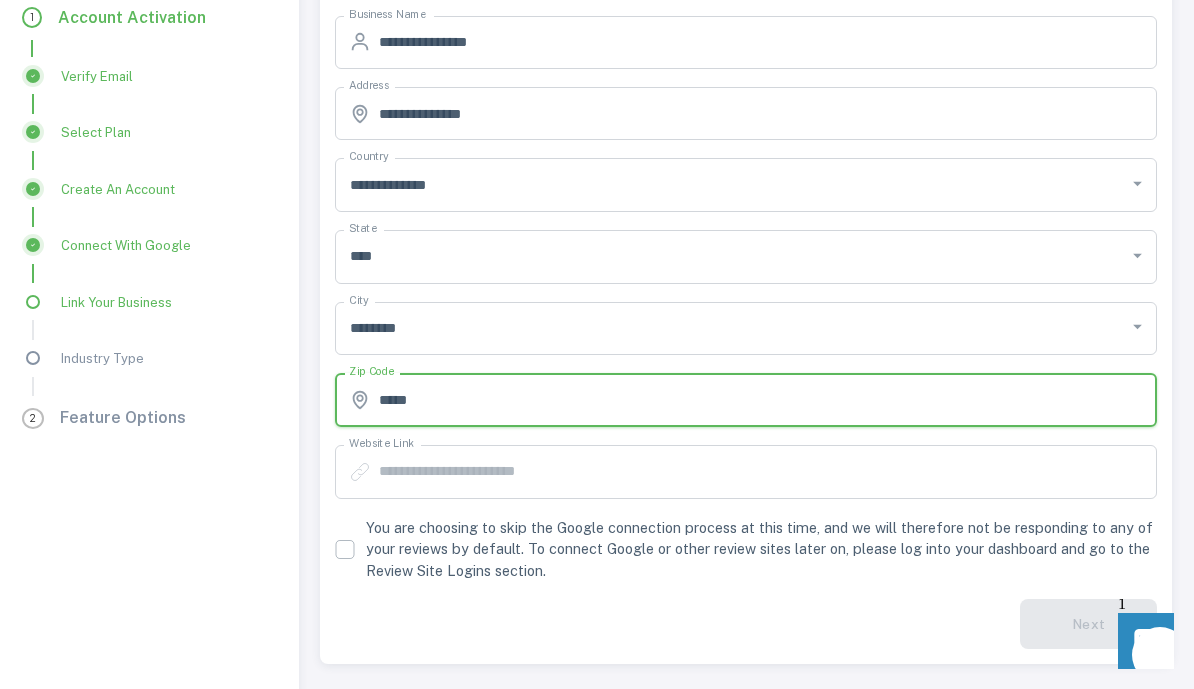 scroll, scrollTop: 155, scrollLeft: 0, axis: vertical 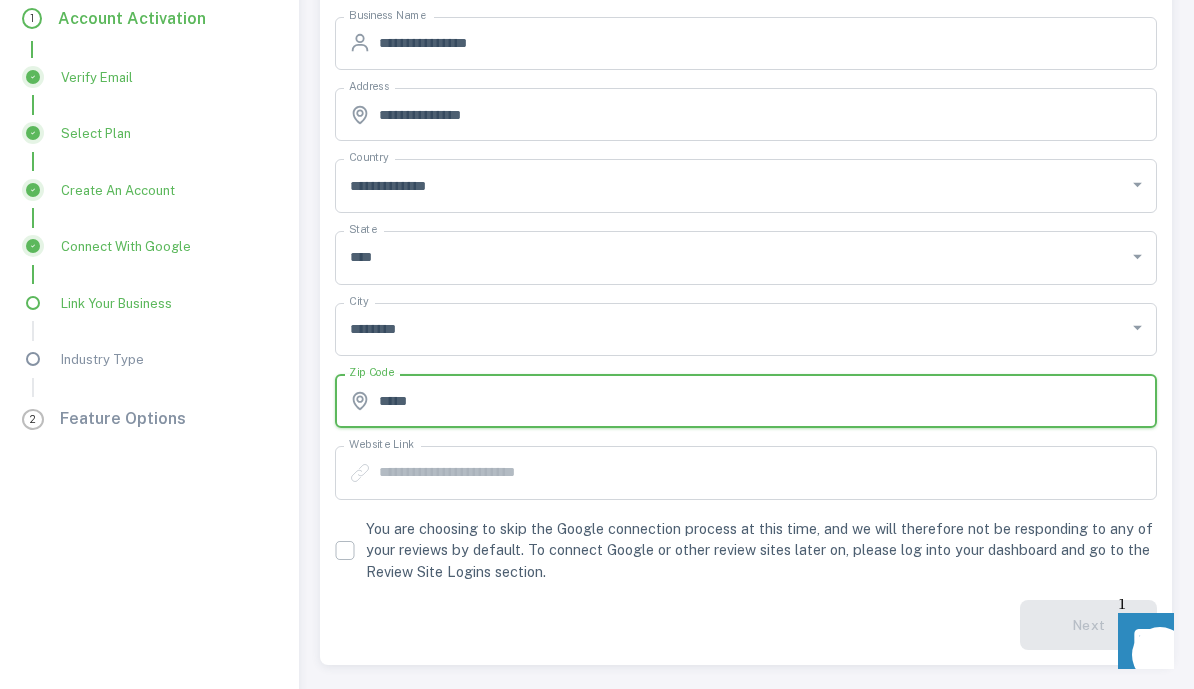 type on "*****" 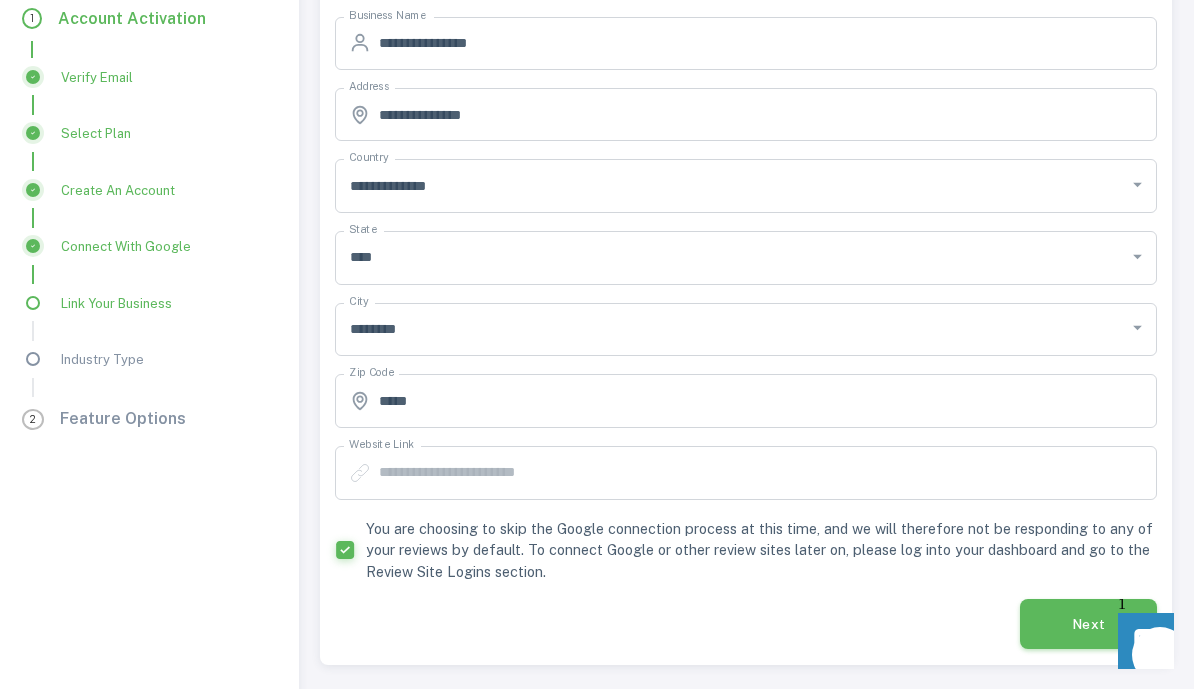 click on "Next" at bounding box center [1089, 624] 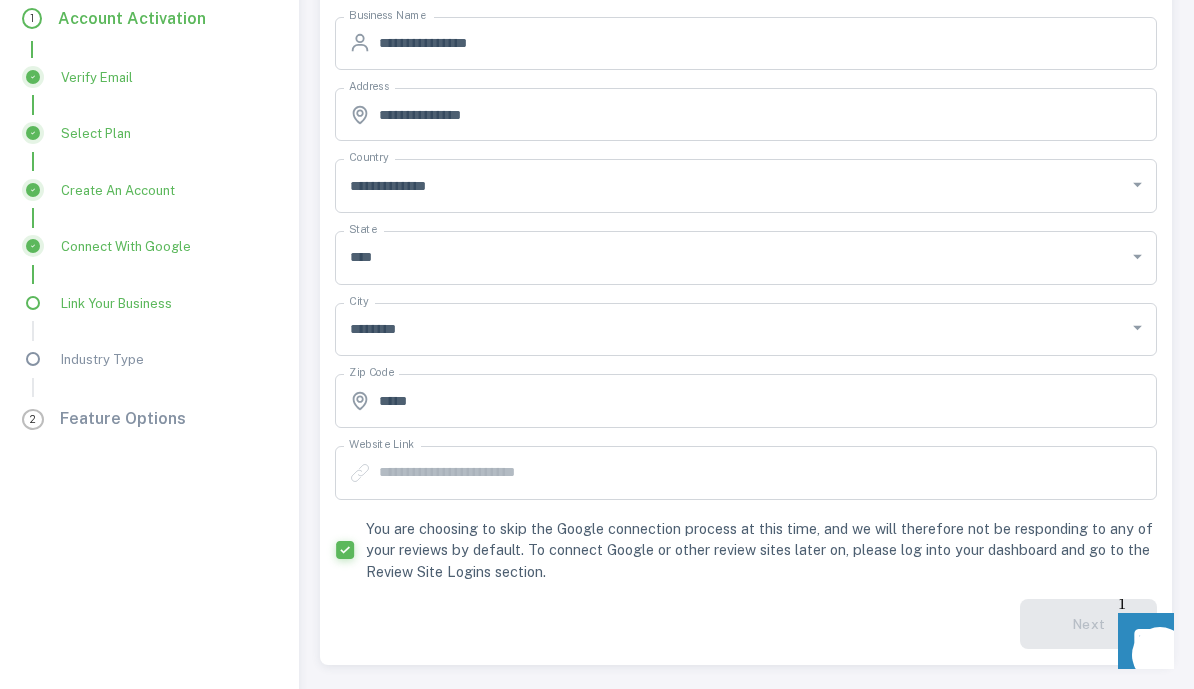 scroll, scrollTop: 22, scrollLeft: 0, axis: vertical 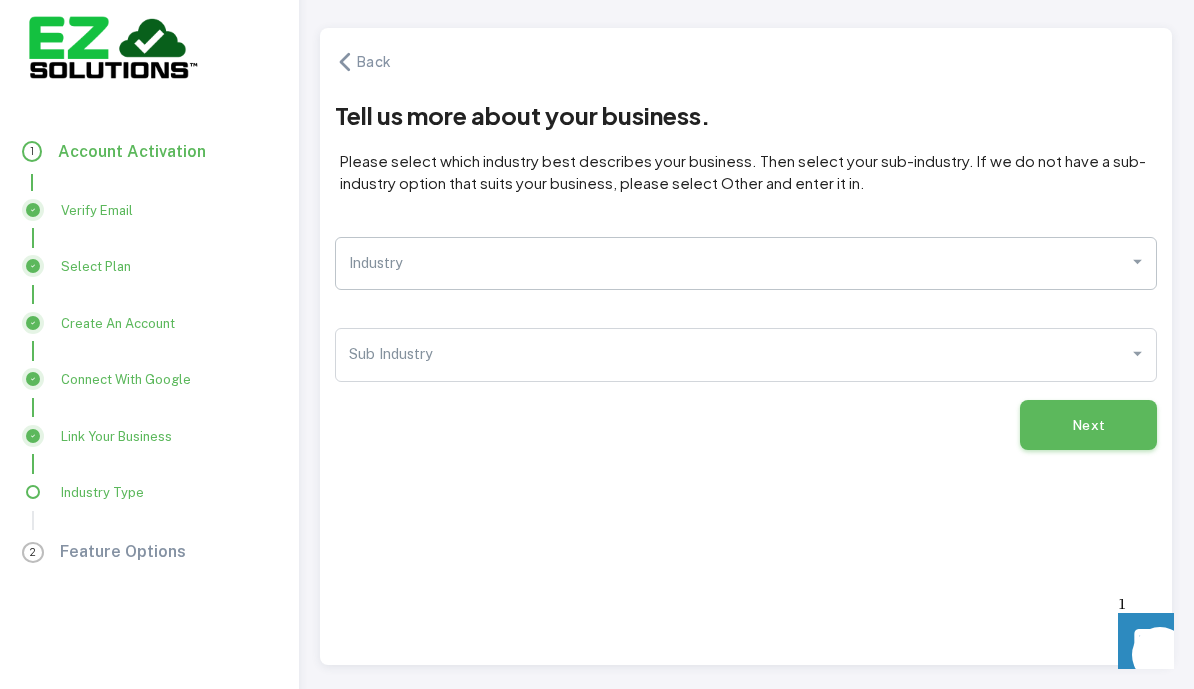 click 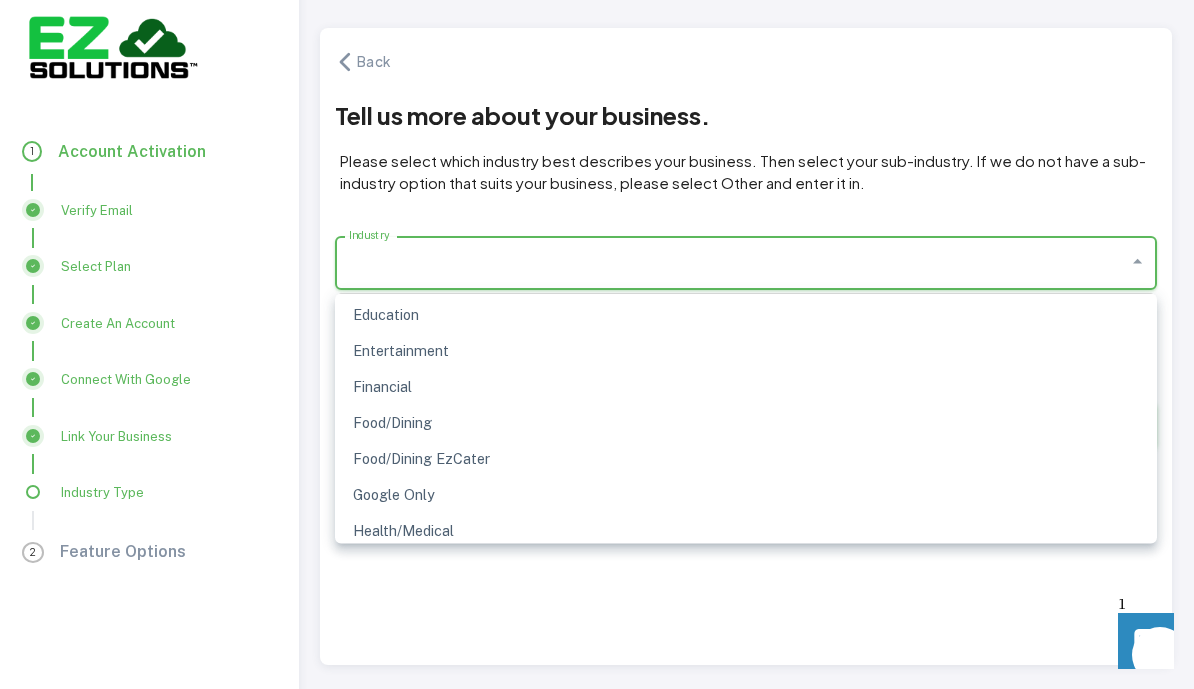 scroll, scrollTop: 183, scrollLeft: 0, axis: vertical 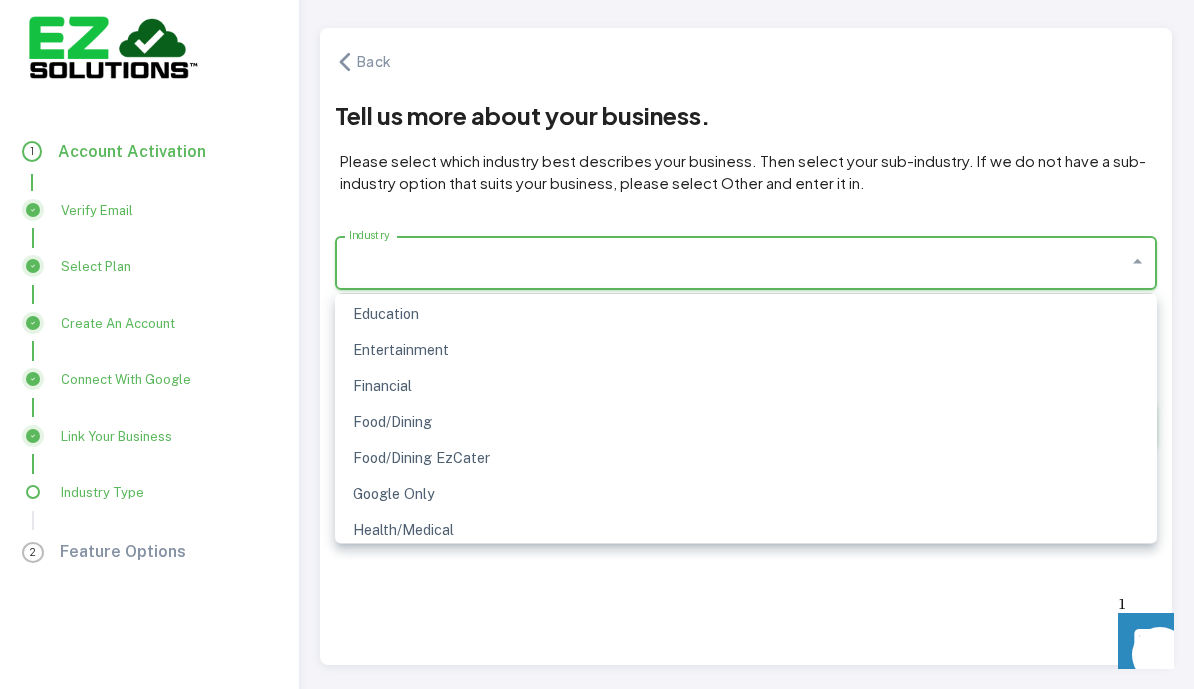 click on "Food/Dining" at bounding box center (746, 421) 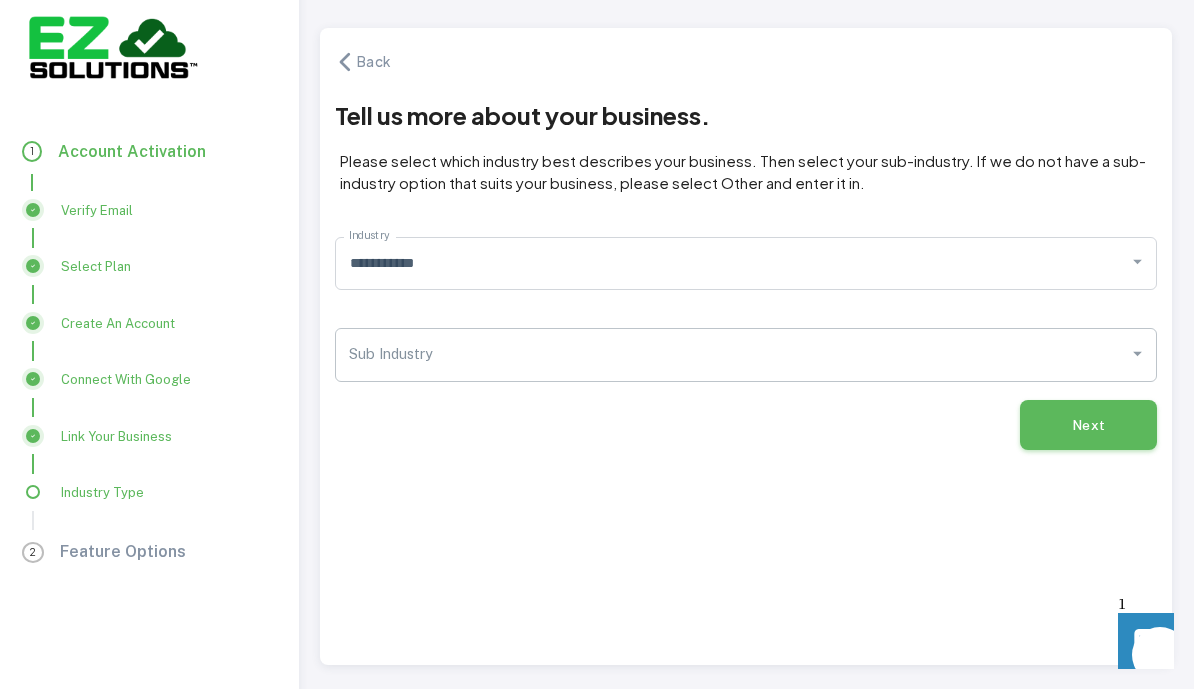 click 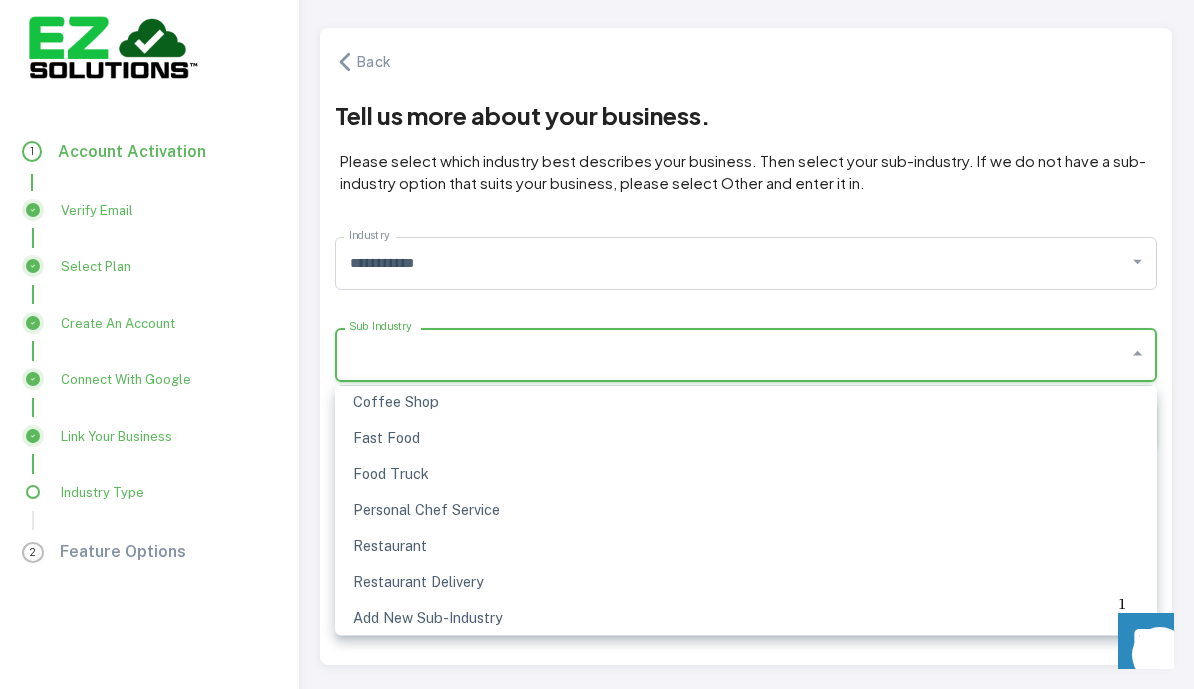 scroll, scrollTop: 77, scrollLeft: 0, axis: vertical 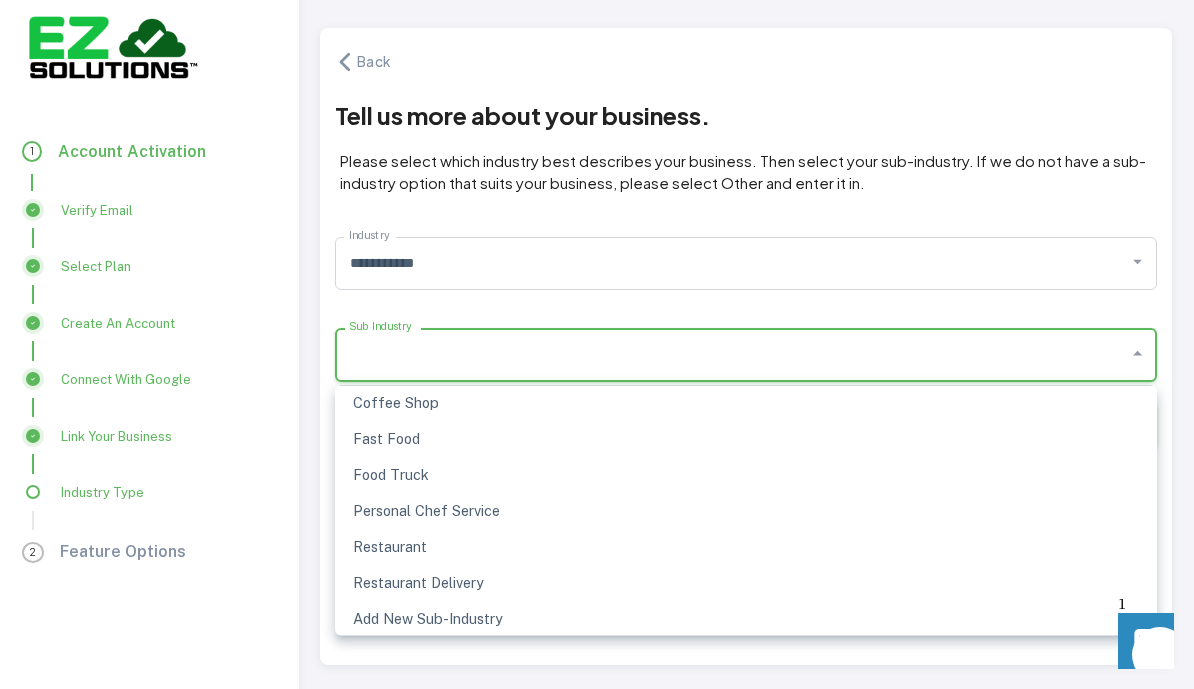 click on "Restaurant" at bounding box center [746, 547] 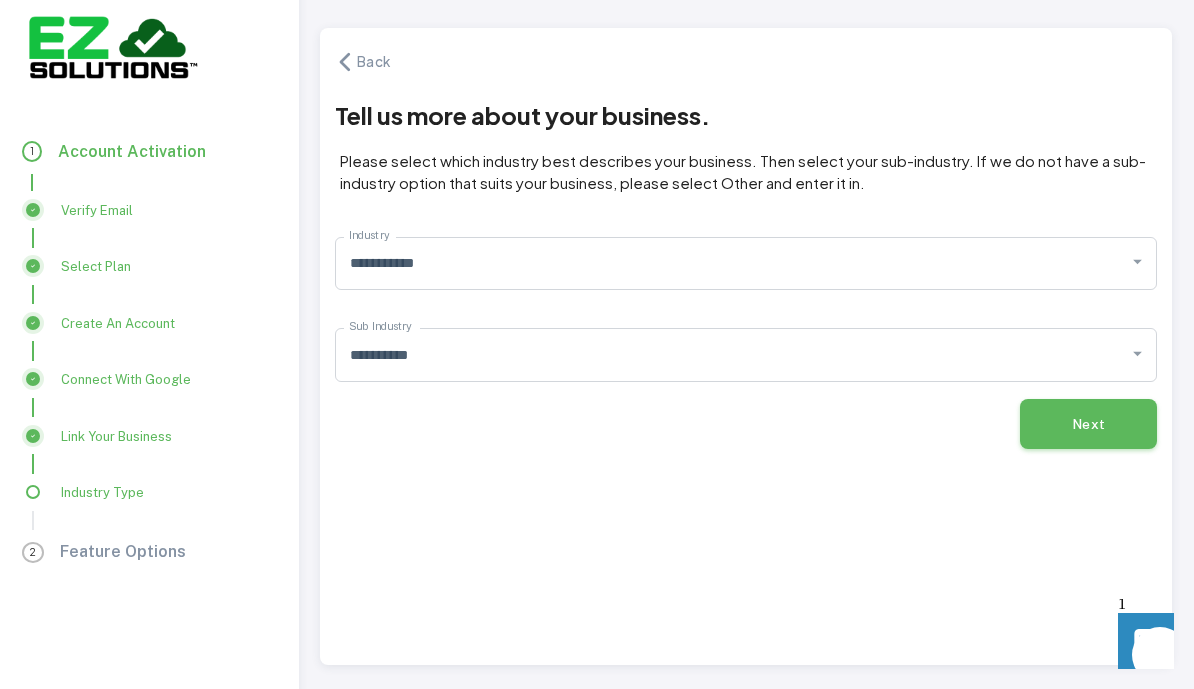 click on "Next" at bounding box center (1089, 424) 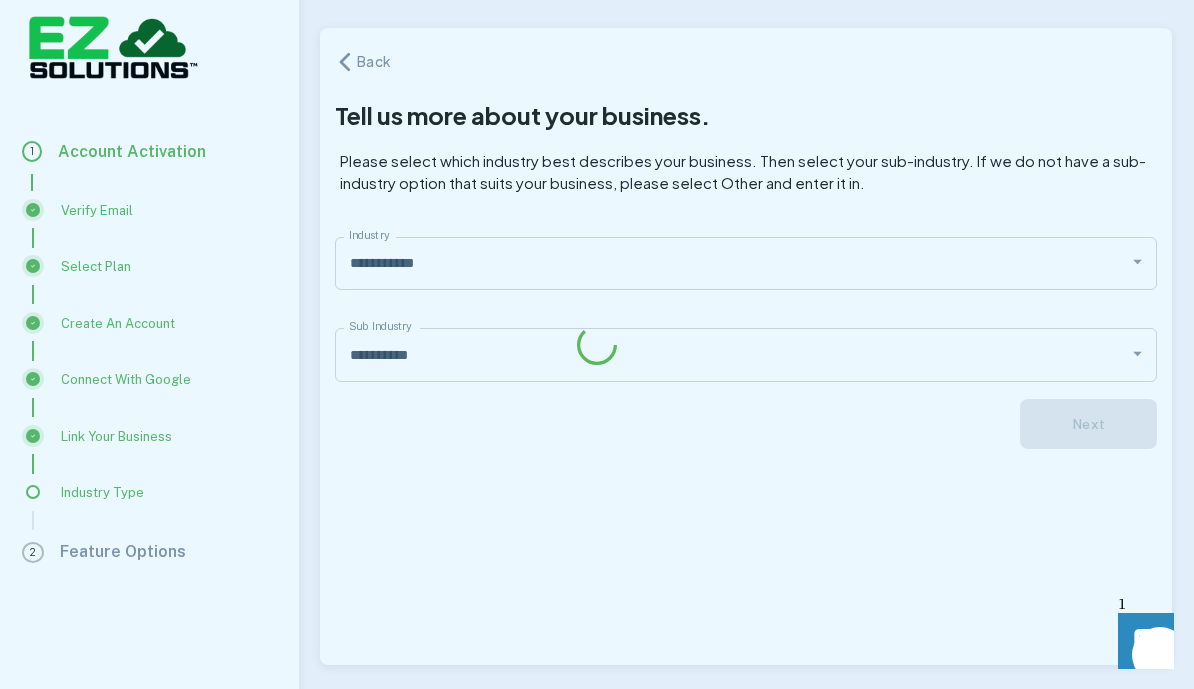 scroll, scrollTop: 0, scrollLeft: 0, axis: both 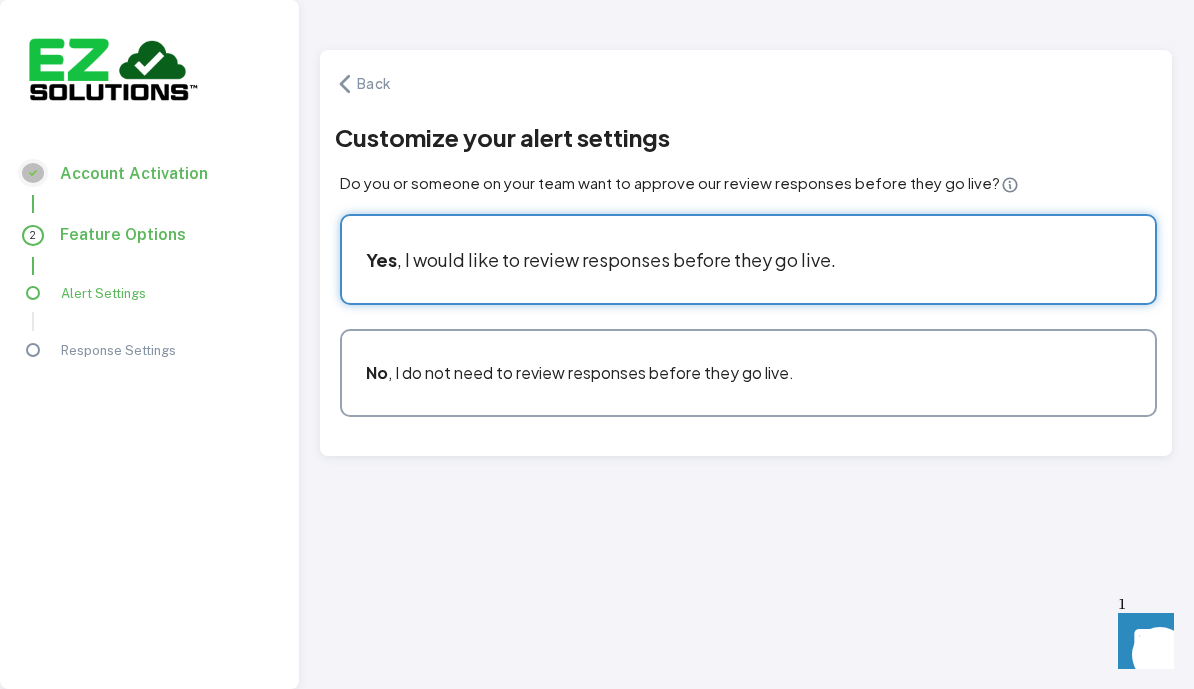 click on "Yes , I would like to  review responses before they go live." at bounding box center [739, 250] 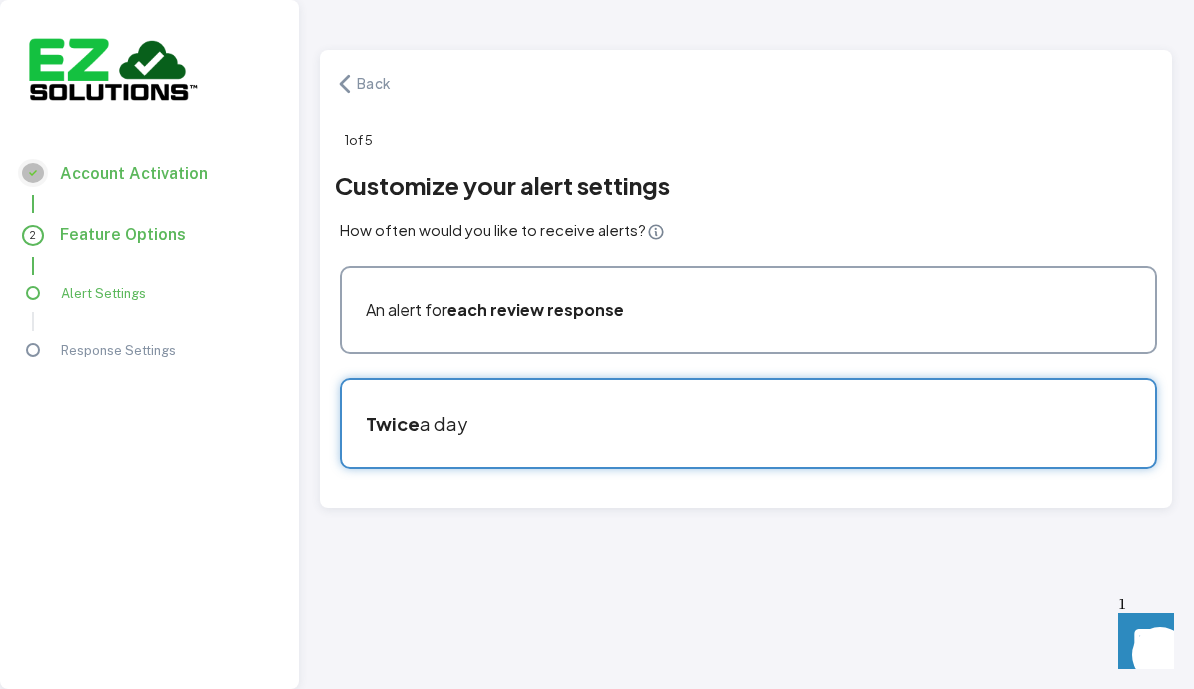 click on "Twice  a day" at bounding box center [739, 414] 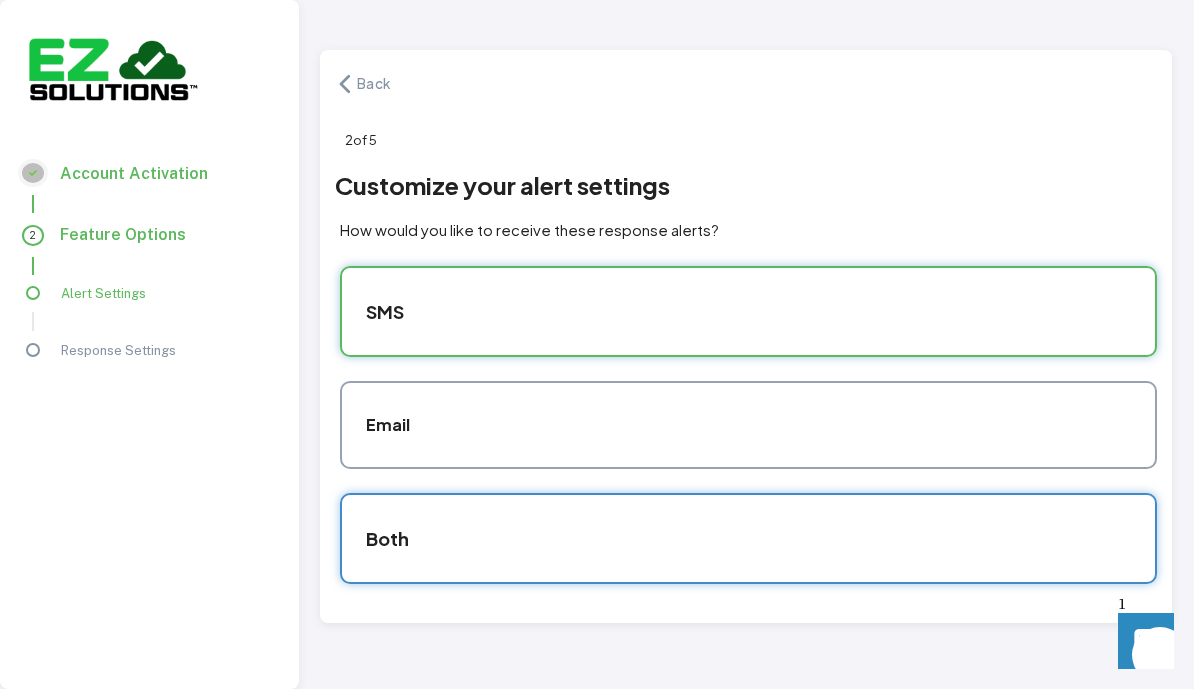 click on "Both" at bounding box center [739, 529] 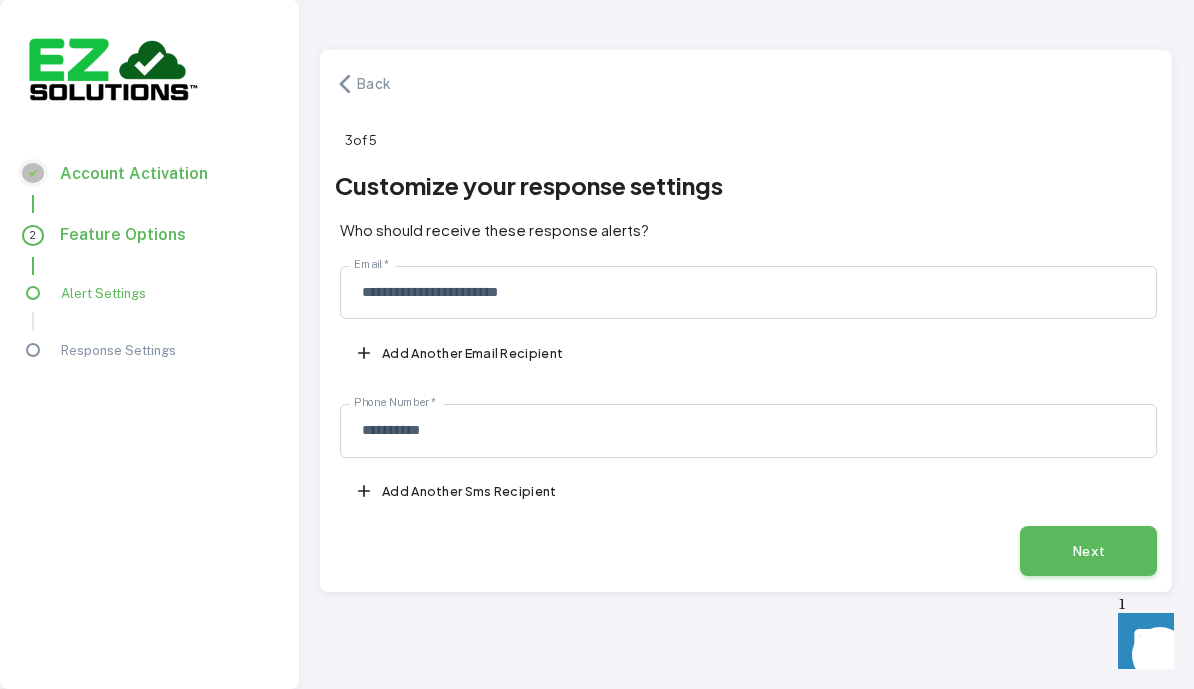 click on "Next" at bounding box center [1089, 551] 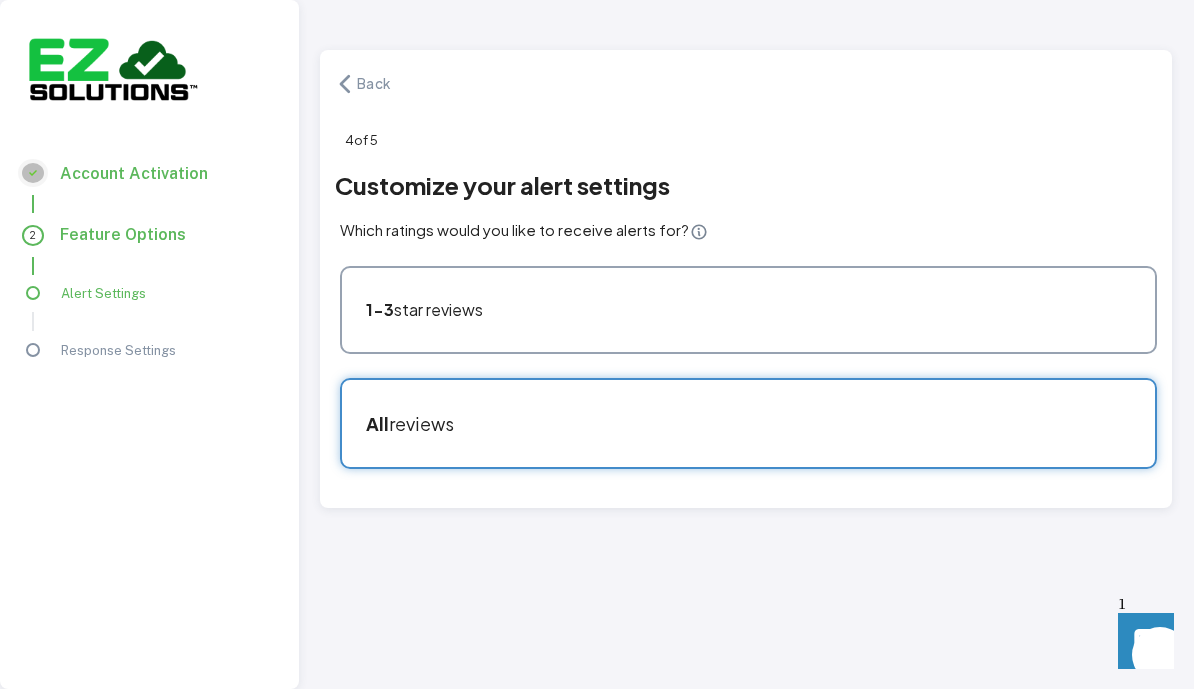 click on "All  reviews" at bounding box center (739, 414) 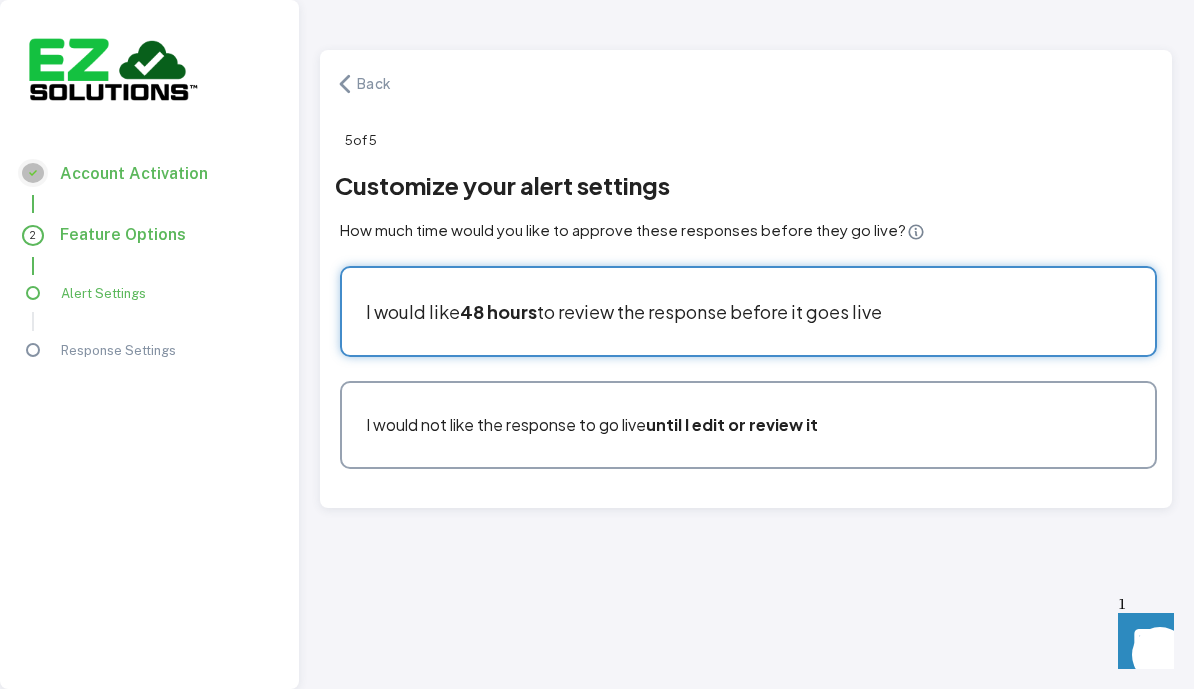 click on "I would like  48 hours  to review the response before it goes live" at bounding box center [739, 302] 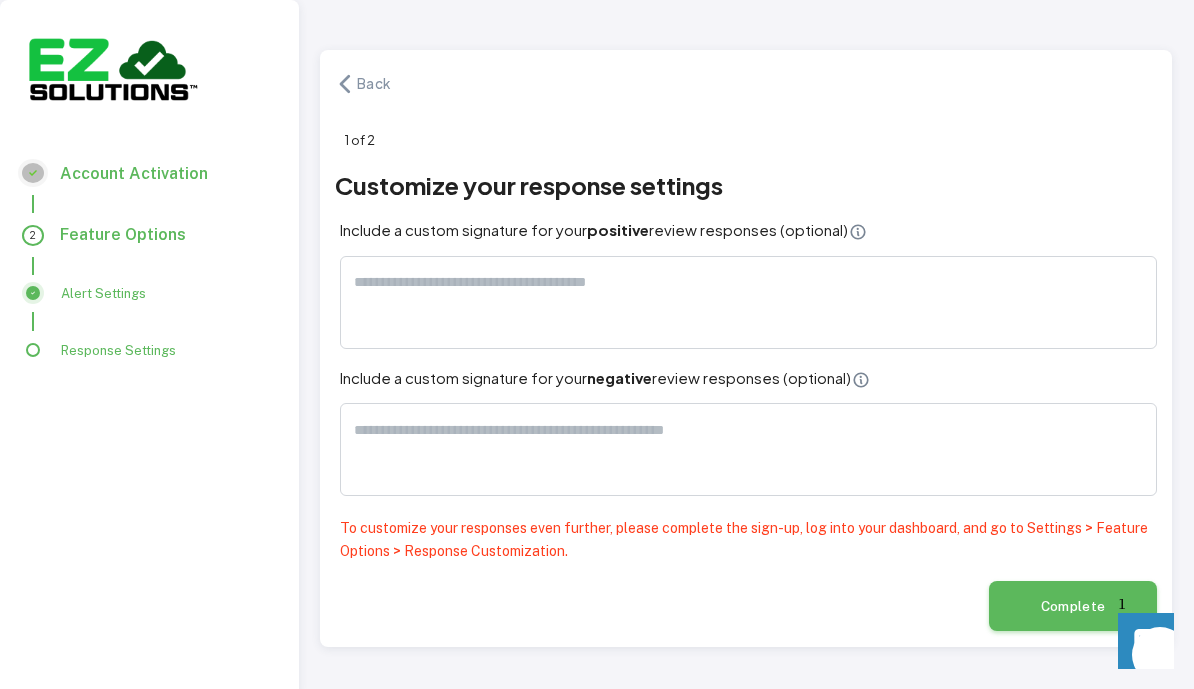 click on "Complete" at bounding box center [1073, 606] 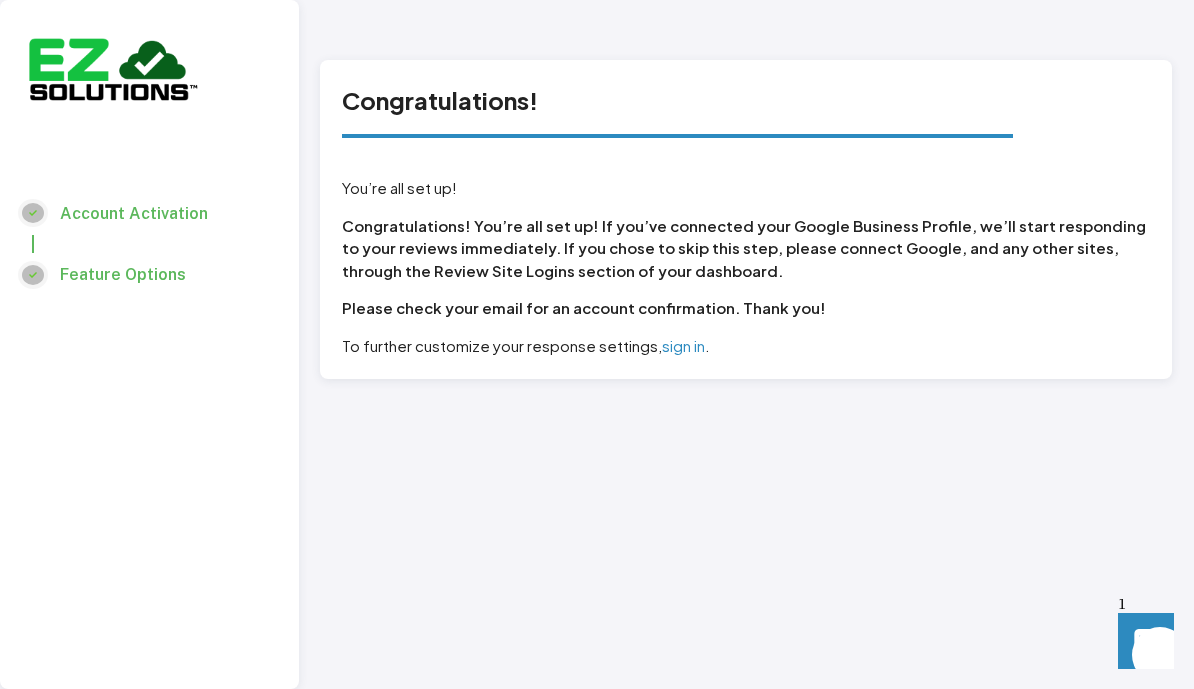 click on "sign in" at bounding box center (683, 345) 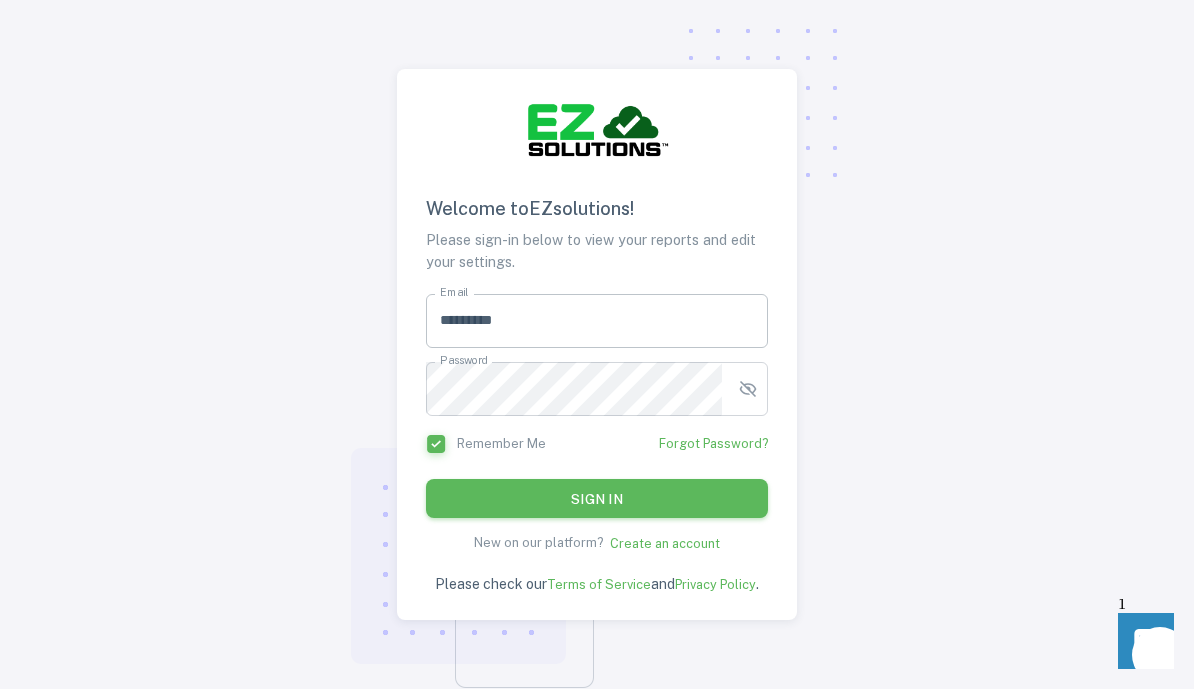 click on "*********" at bounding box center (597, 321) 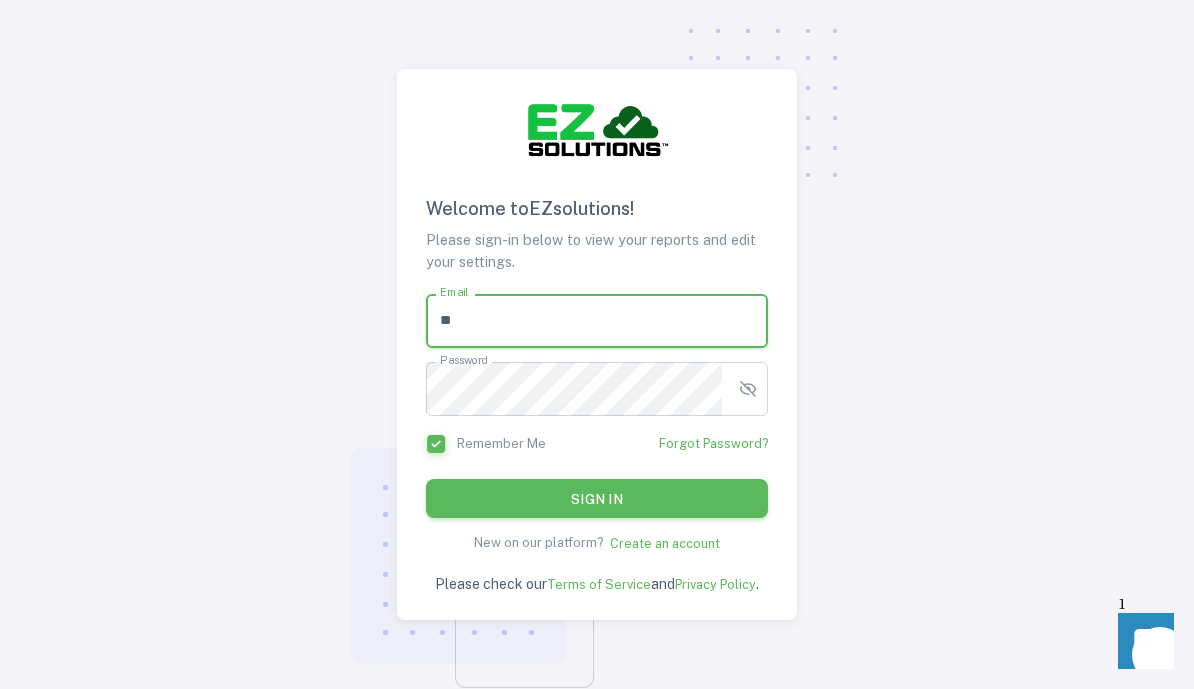 type on "*" 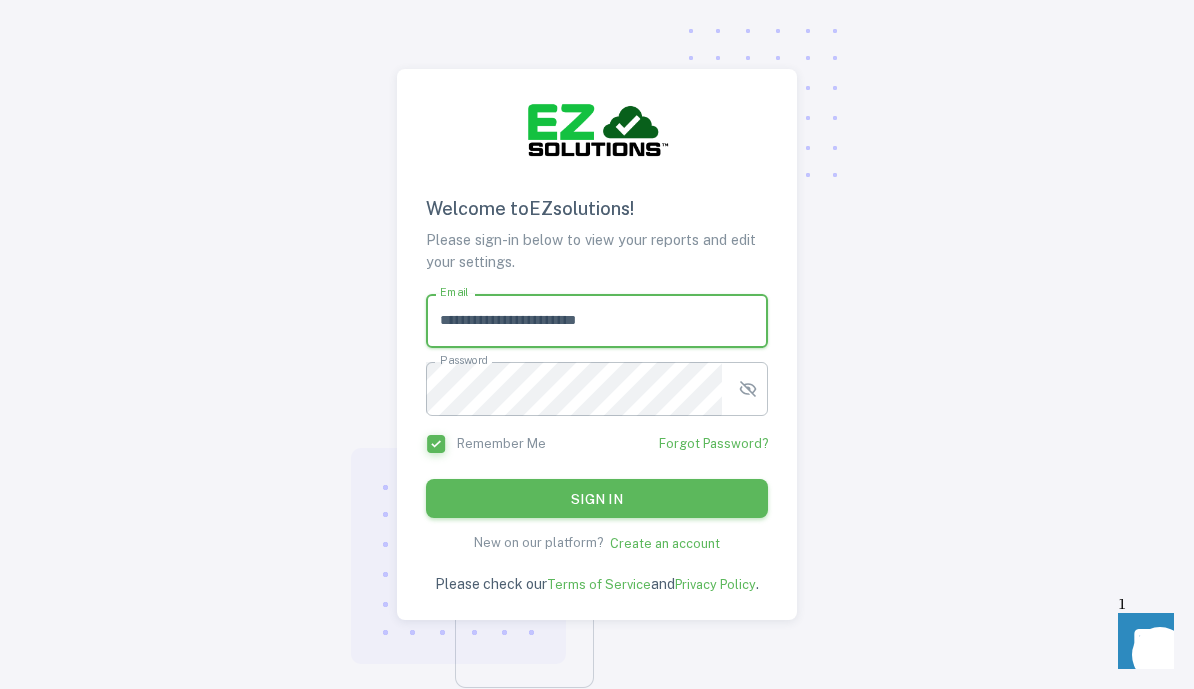 click 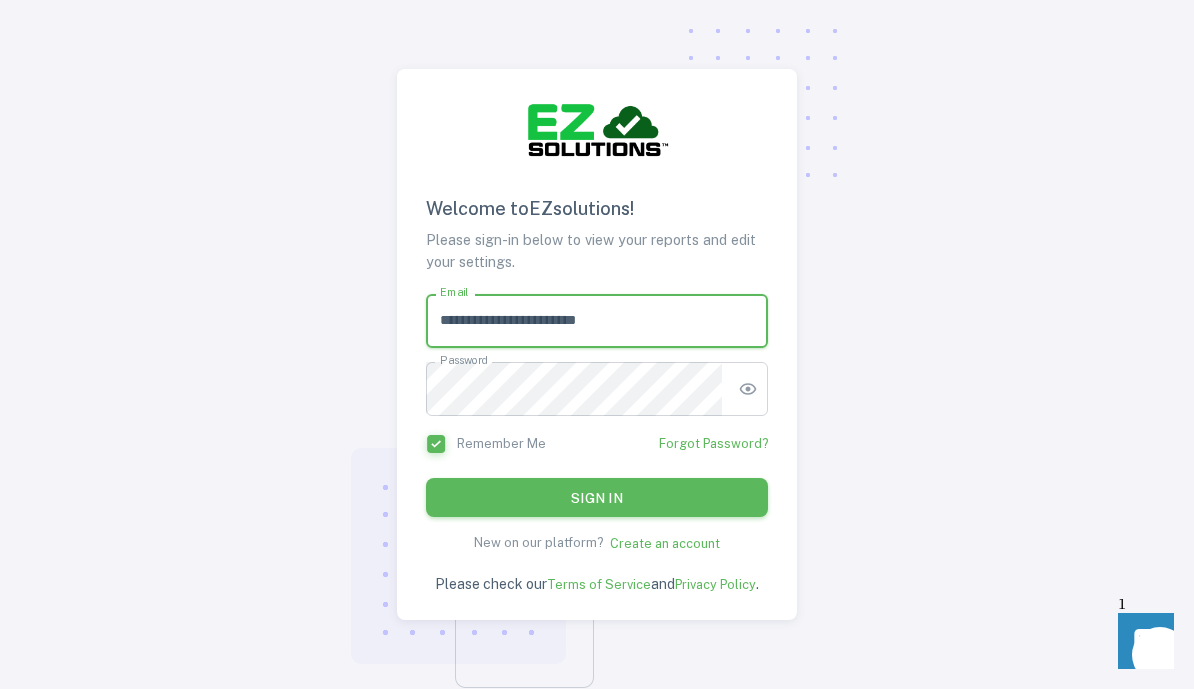 type on "**********" 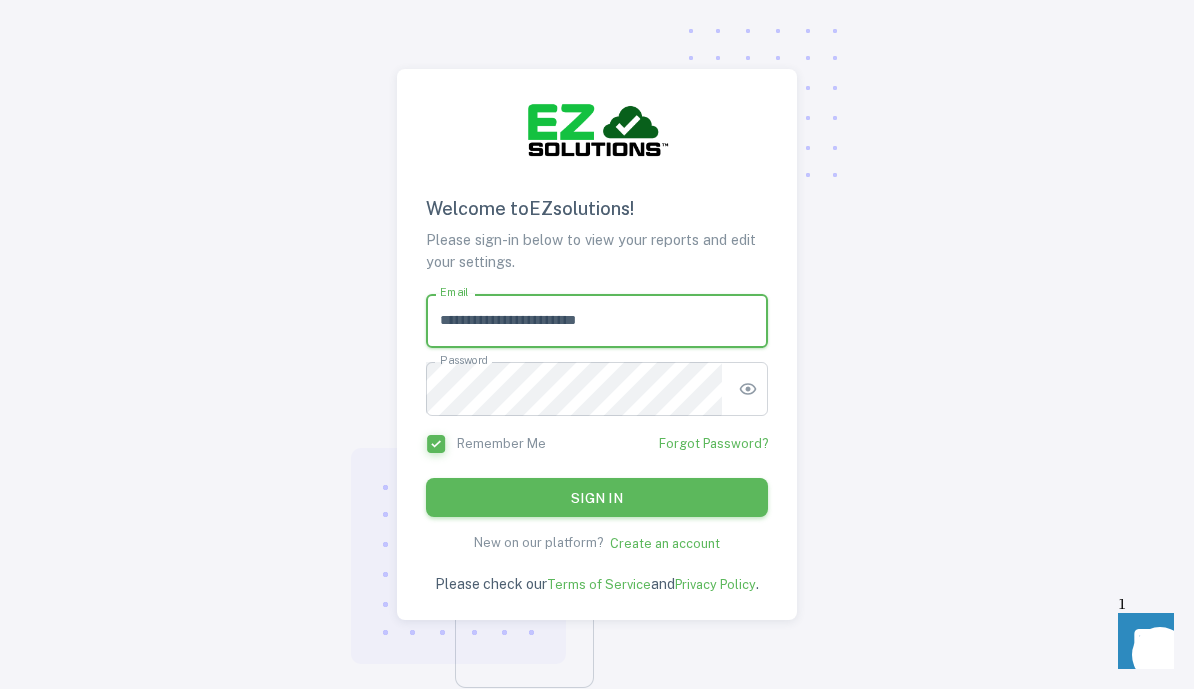 click on "Sign in" at bounding box center [597, 497] 